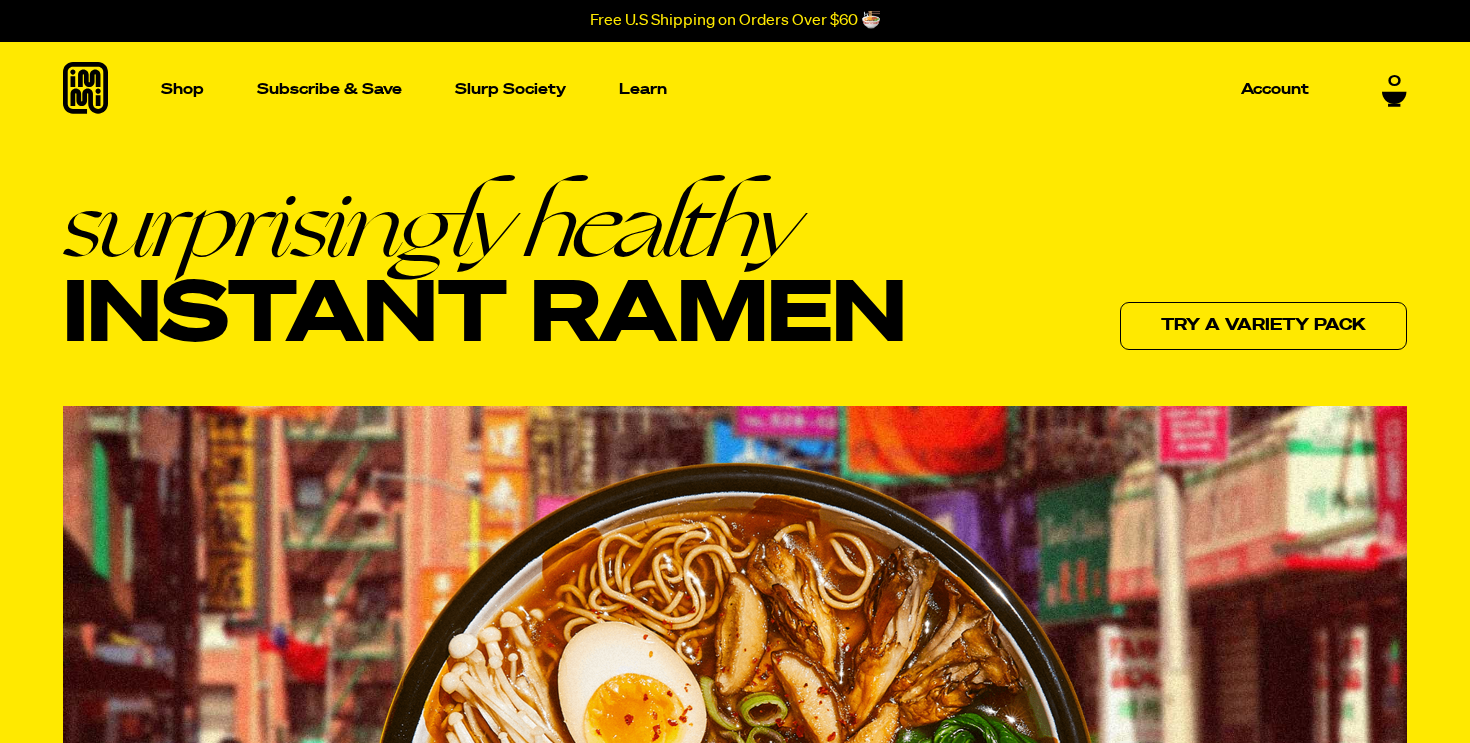 scroll, scrollTop: 0, scrollLeft: 0, axis: both 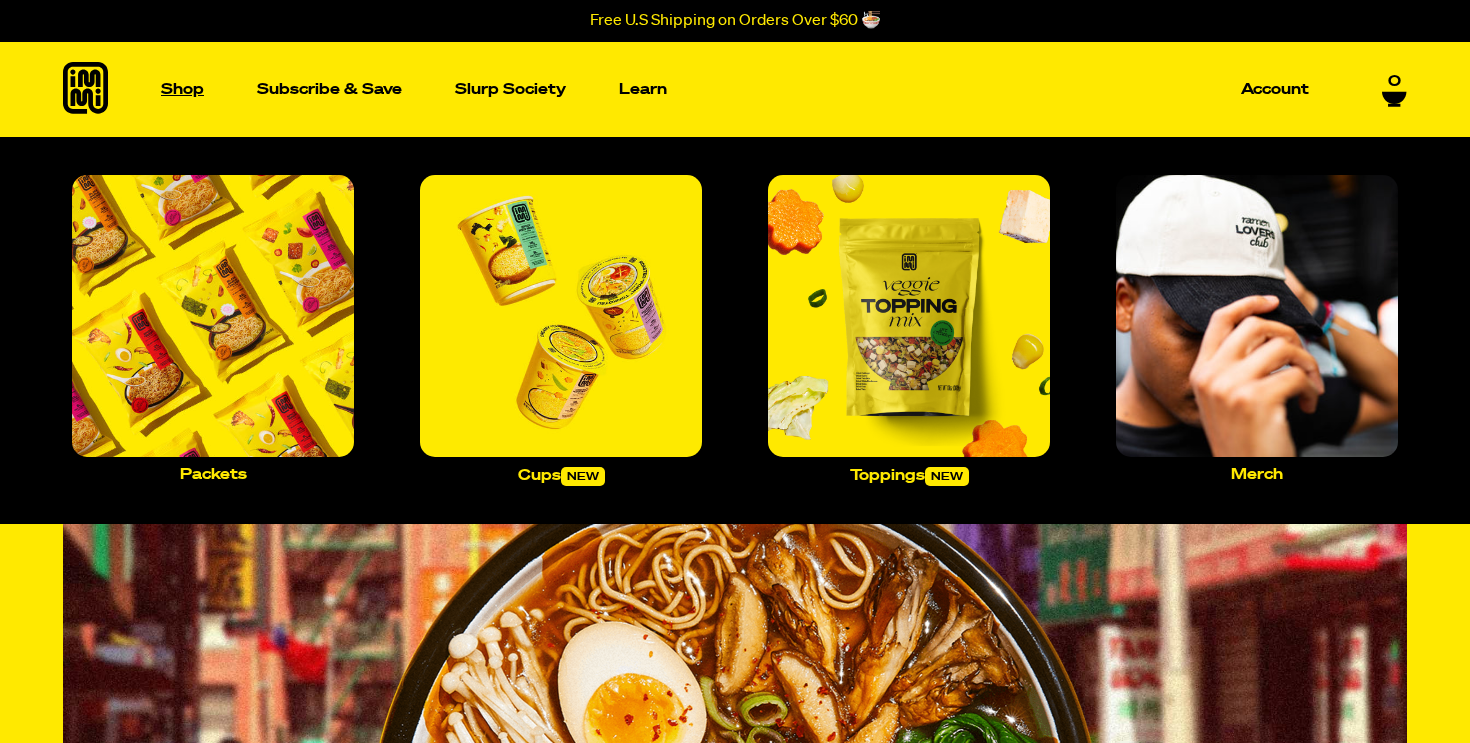 click on "Shop" at bounding box center [182, 89] 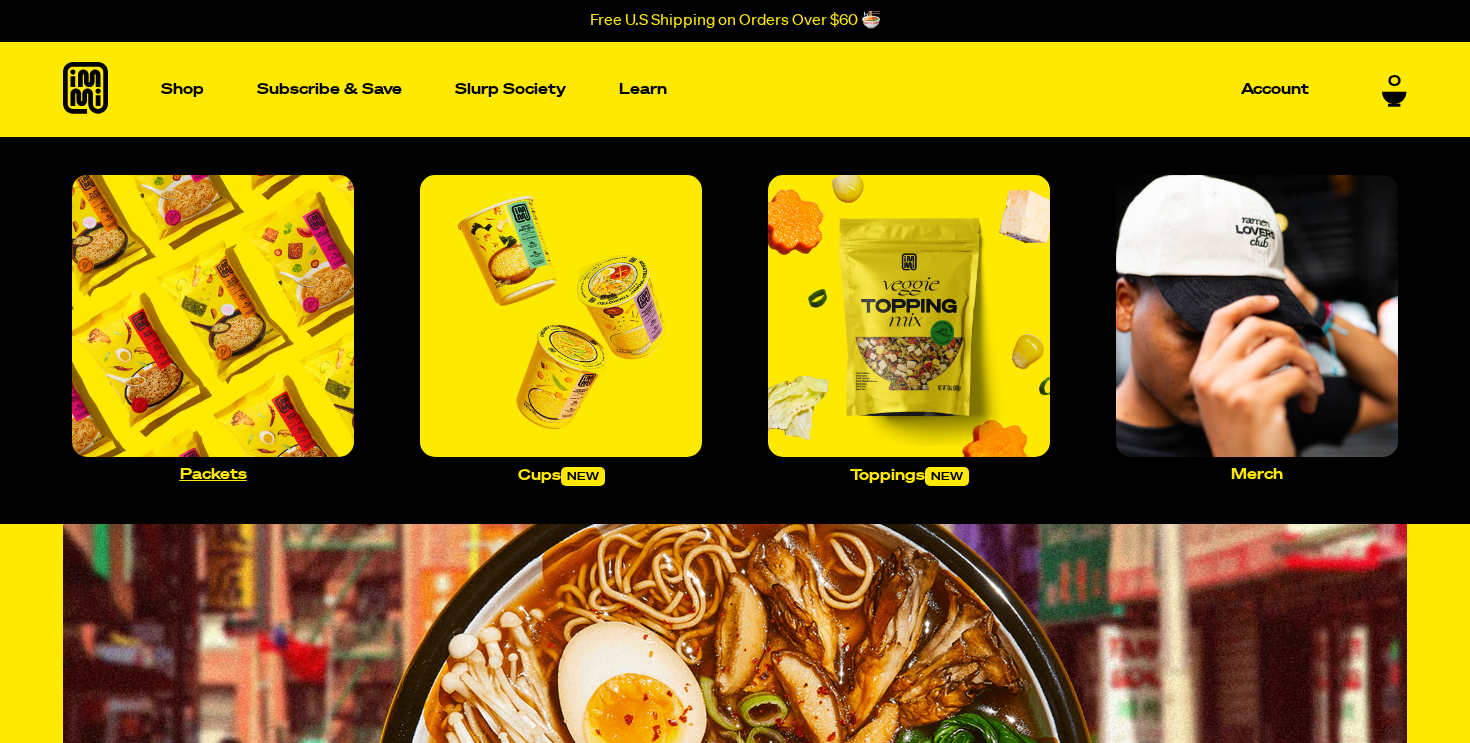 click at bounding box center [213, 316] 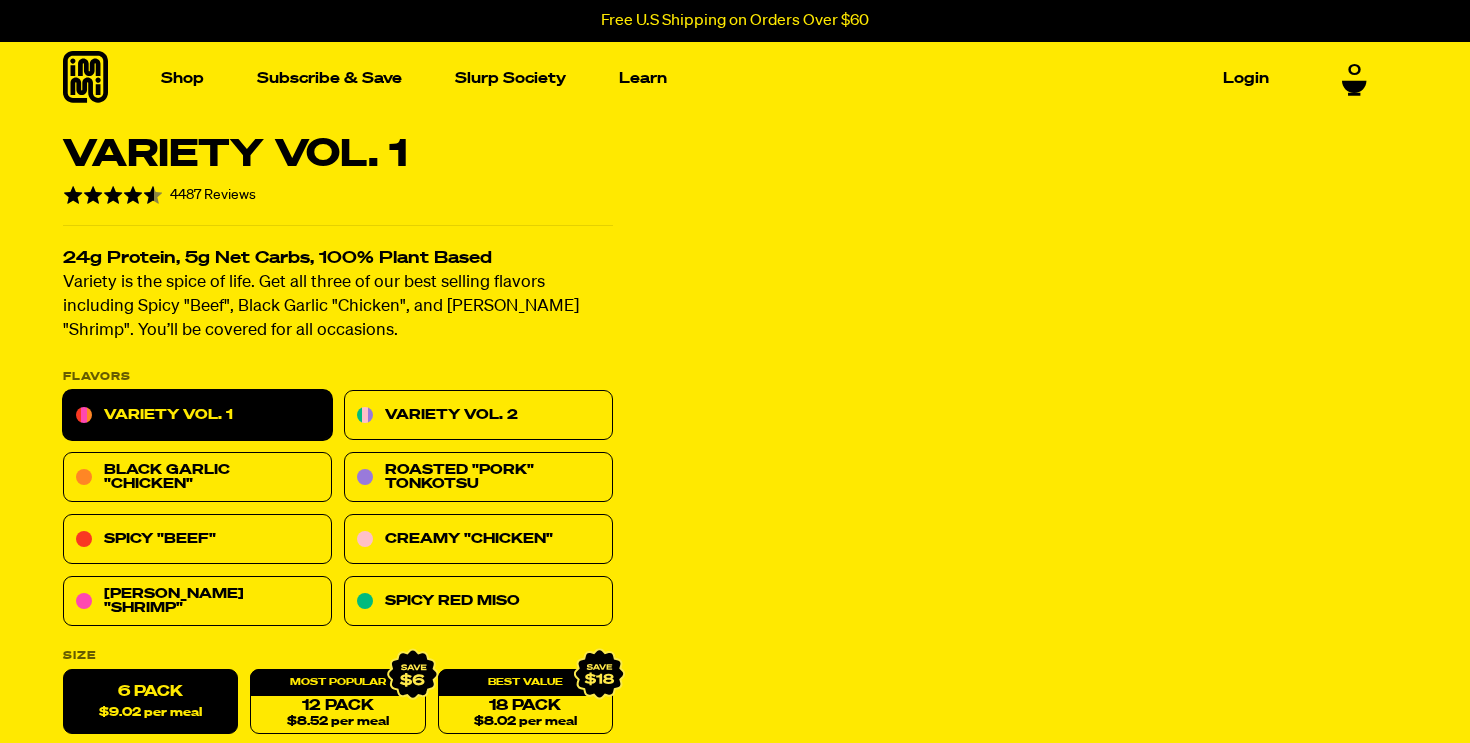 scroll, scrollTop: 21, scrollLeft: 0, axis: vertical 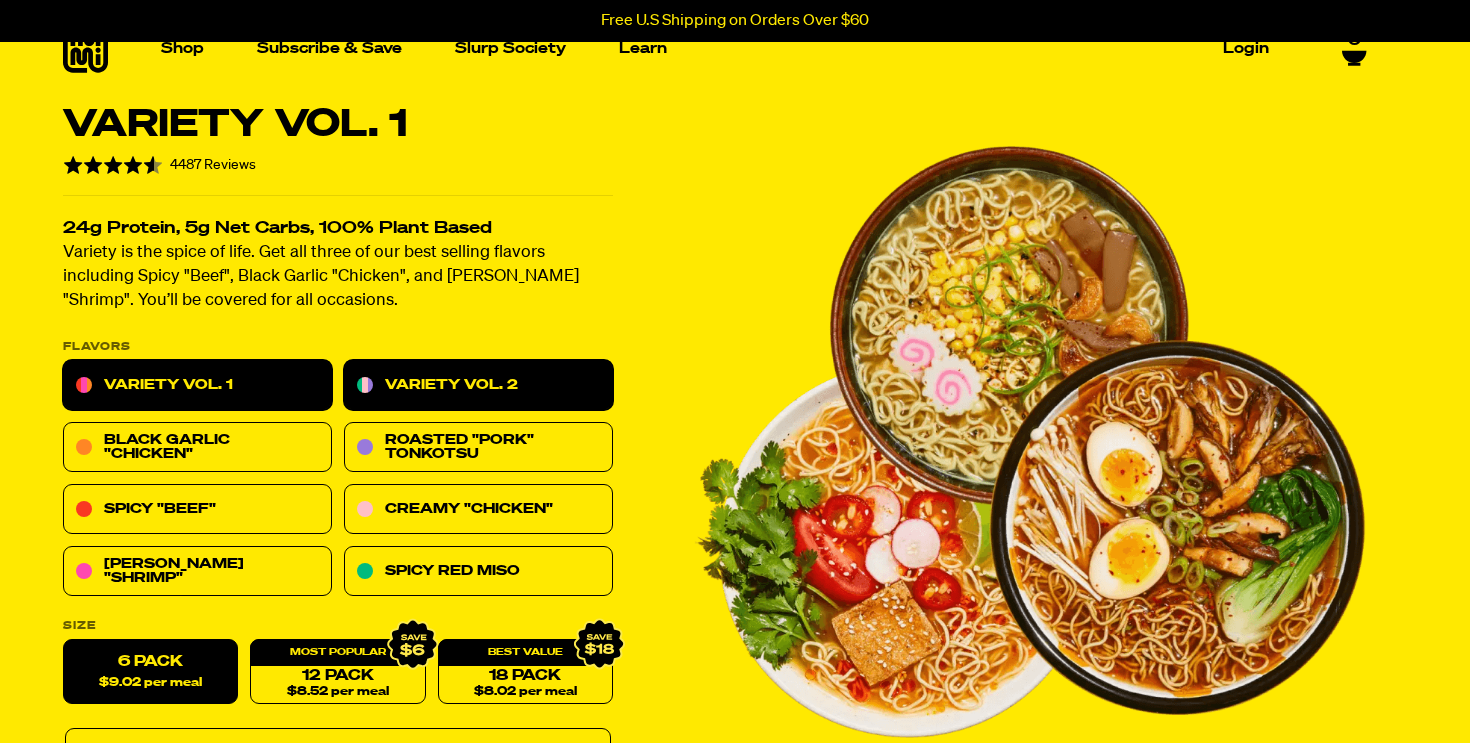 click on "Variety Vol. 2" at bounding box center (478, 386) 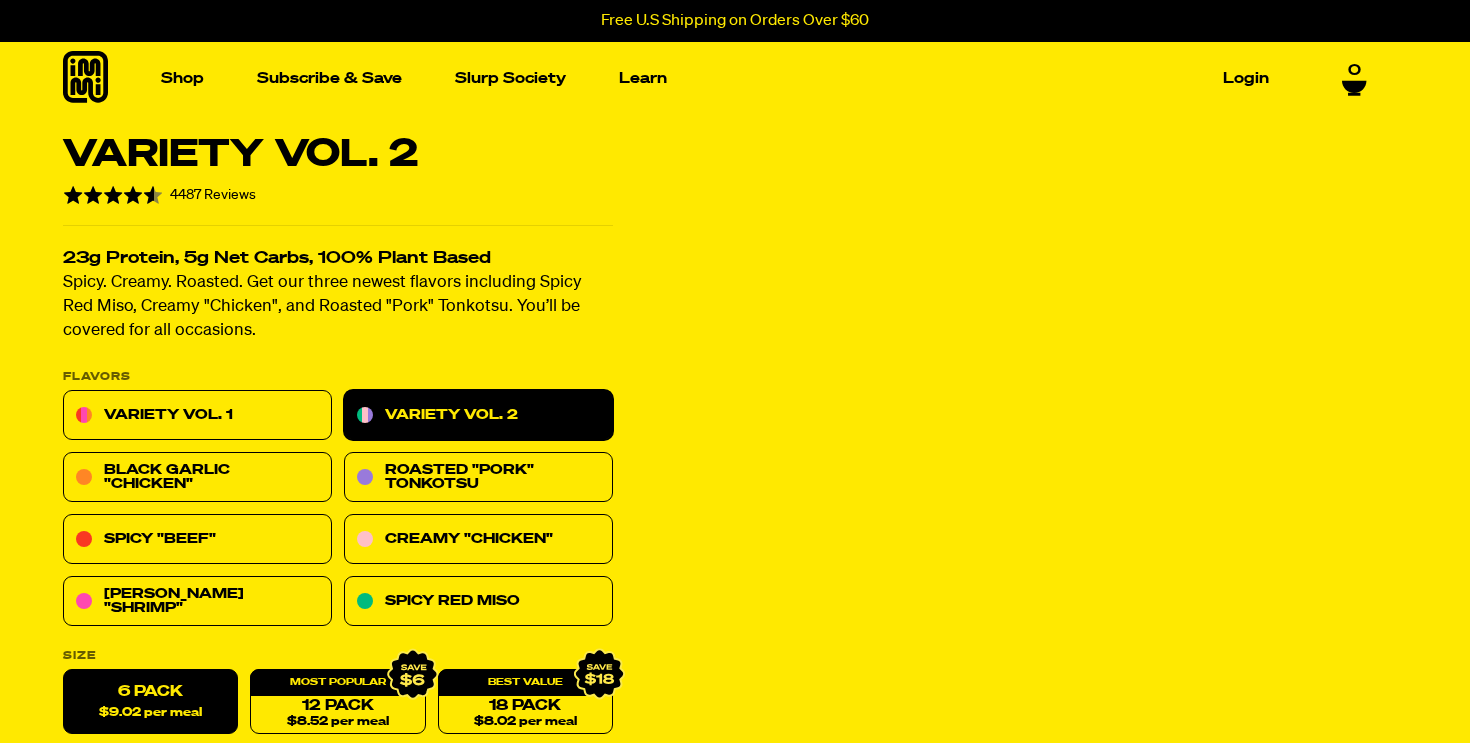 scroll, scrollTop: 0, scrollLeft: 0, axis: both 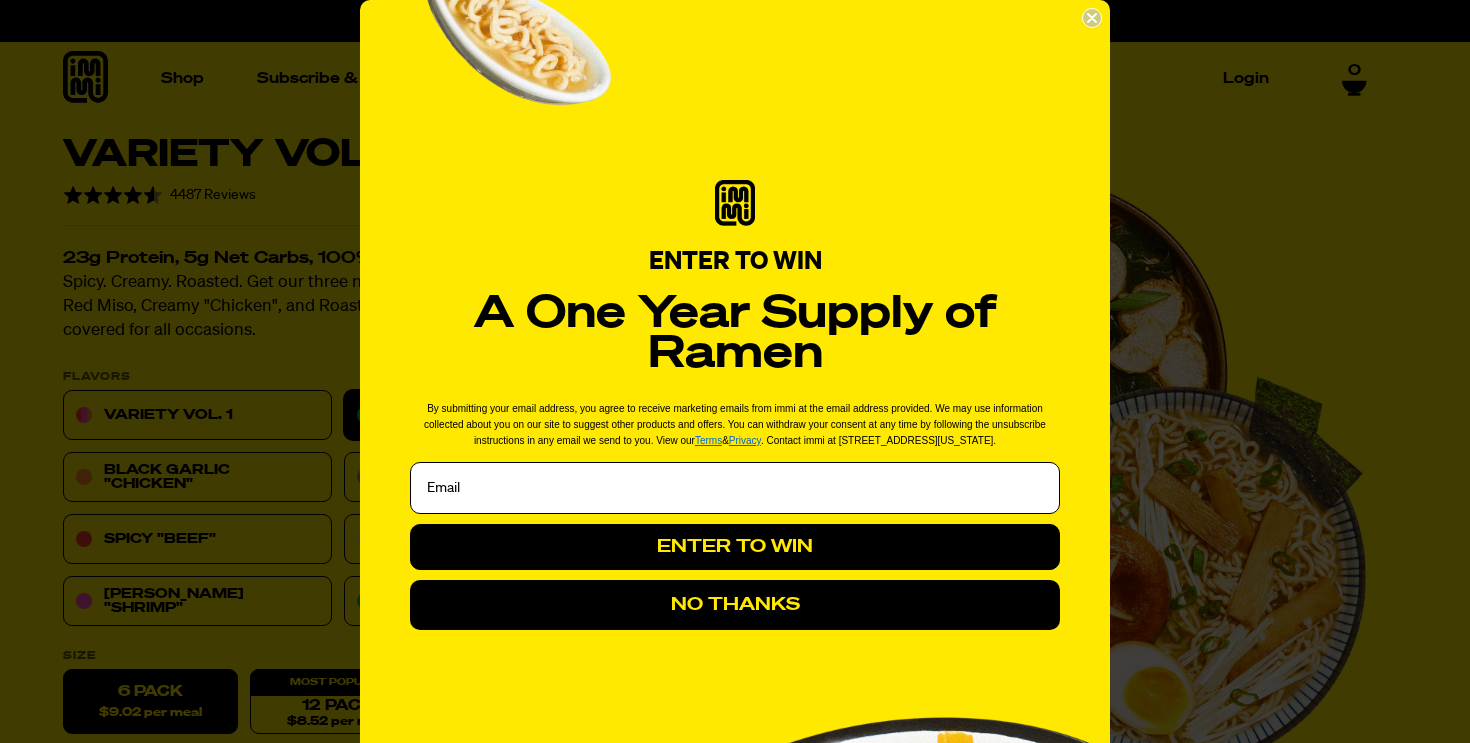 click 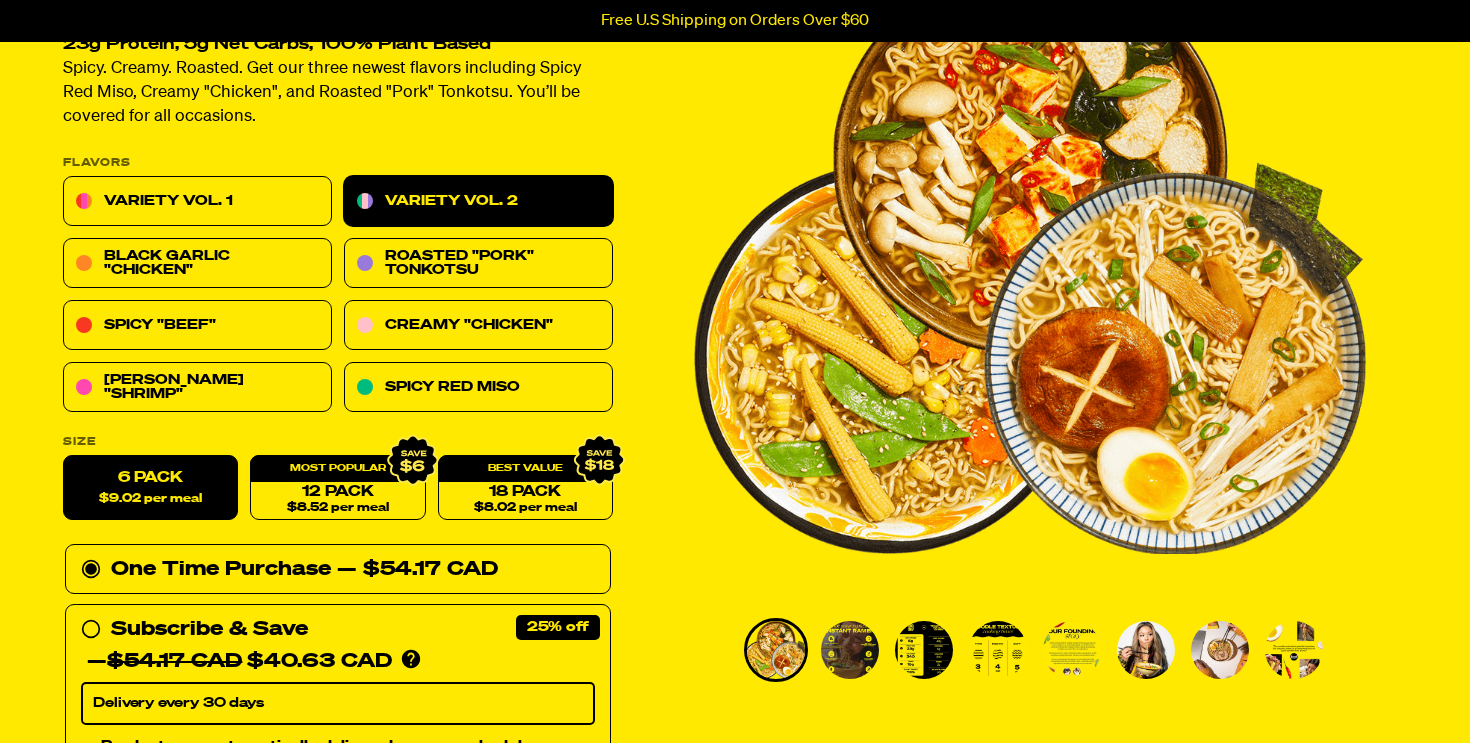 scroll, scrollTop: 339, scrollLeft: 0, axis: vertical 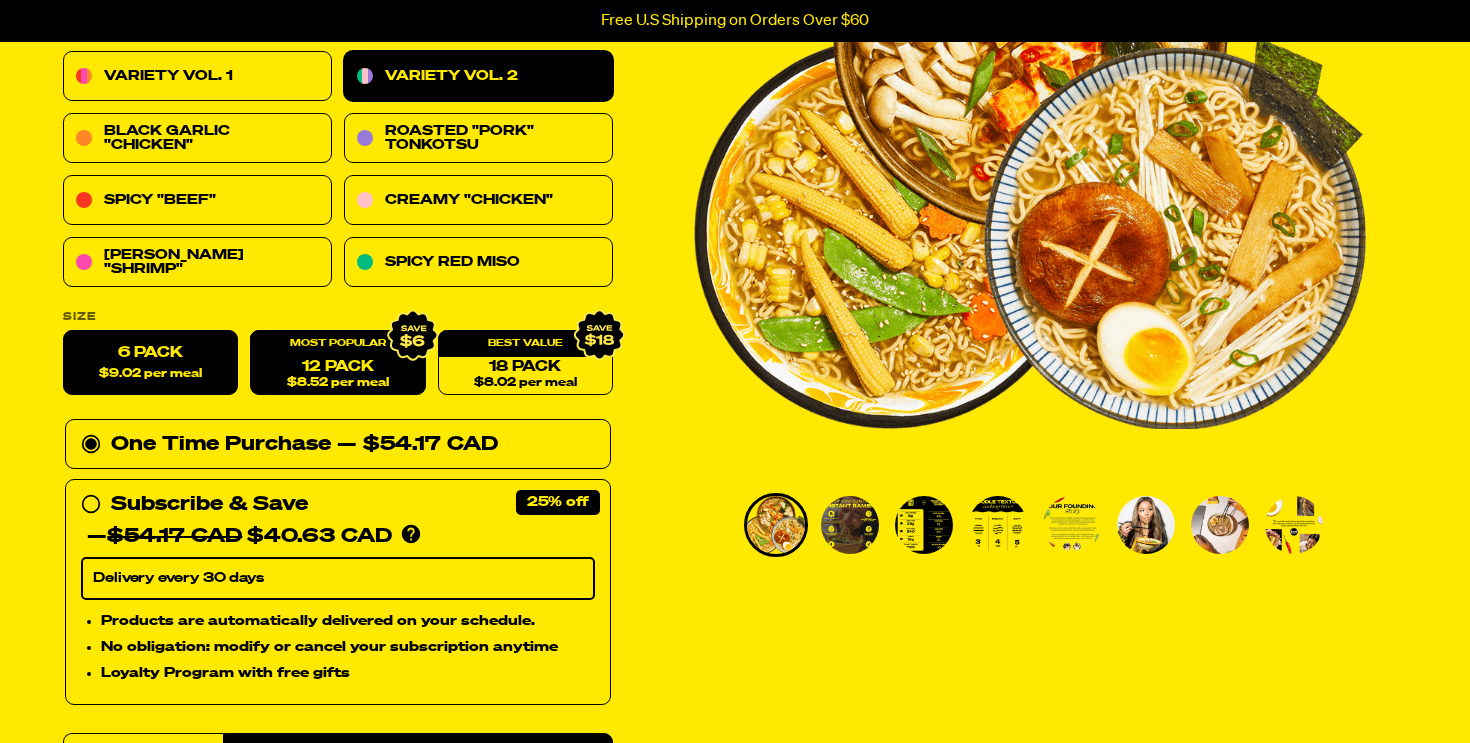 click on "12 Pack
$8.52 per meal" at bounding box center [337, 363] 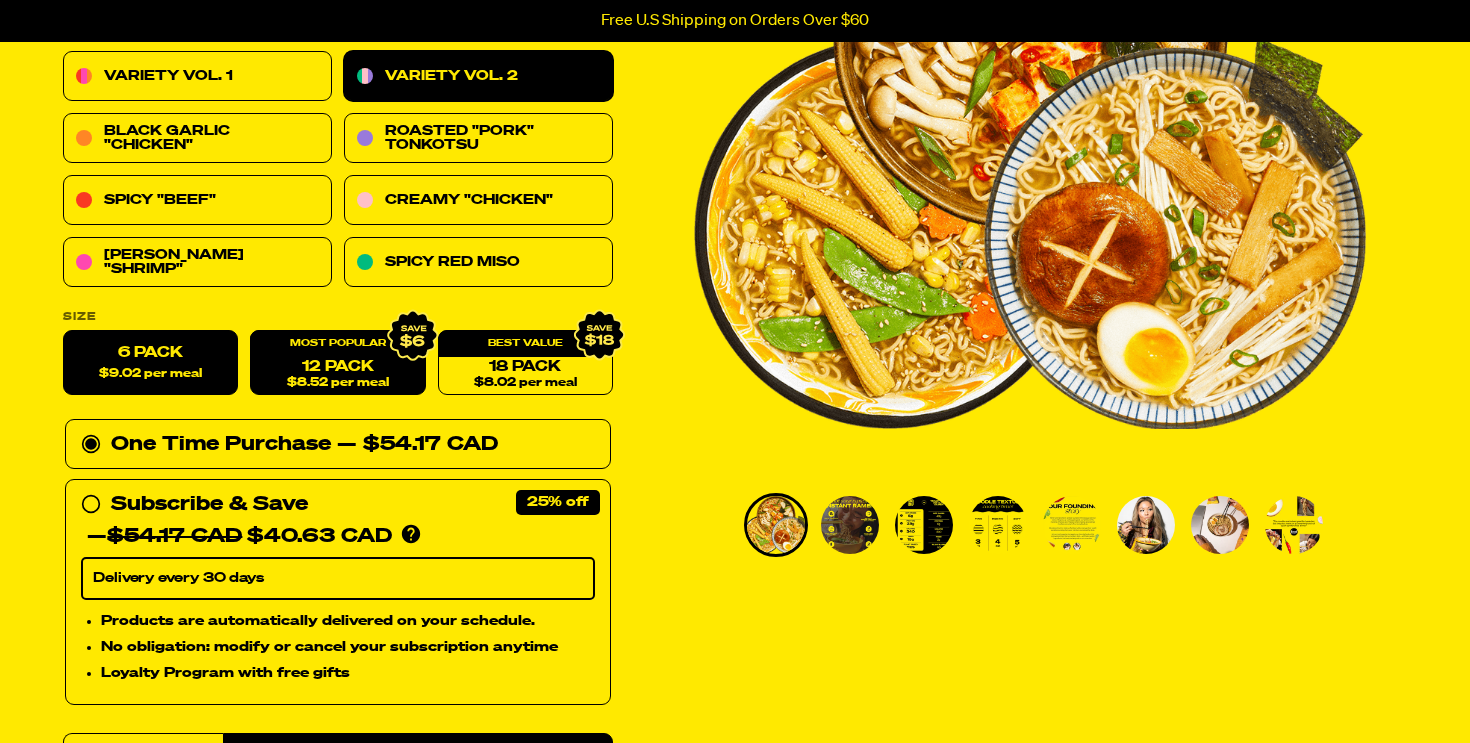 radio on "false" 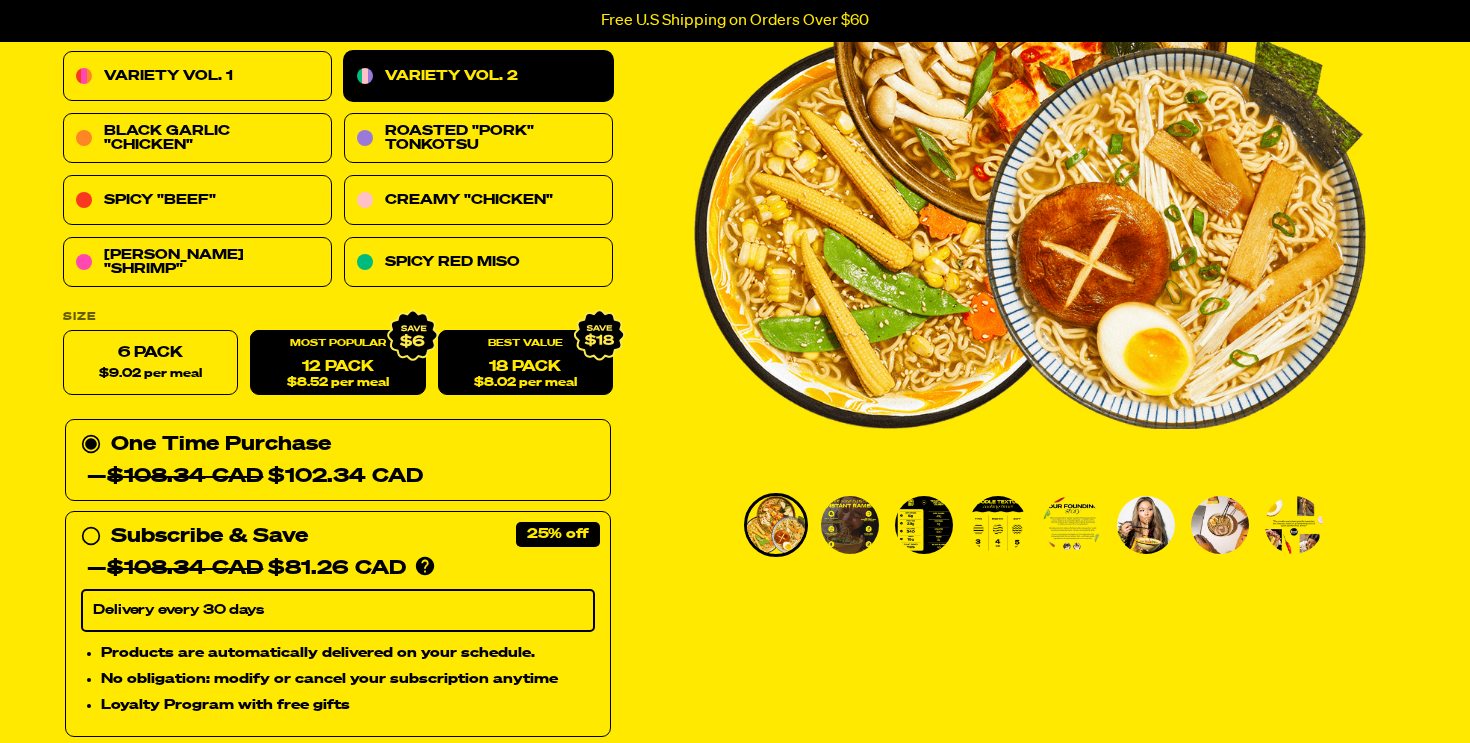 click on "$8.02 per meal" at bounding box center [525, 383] 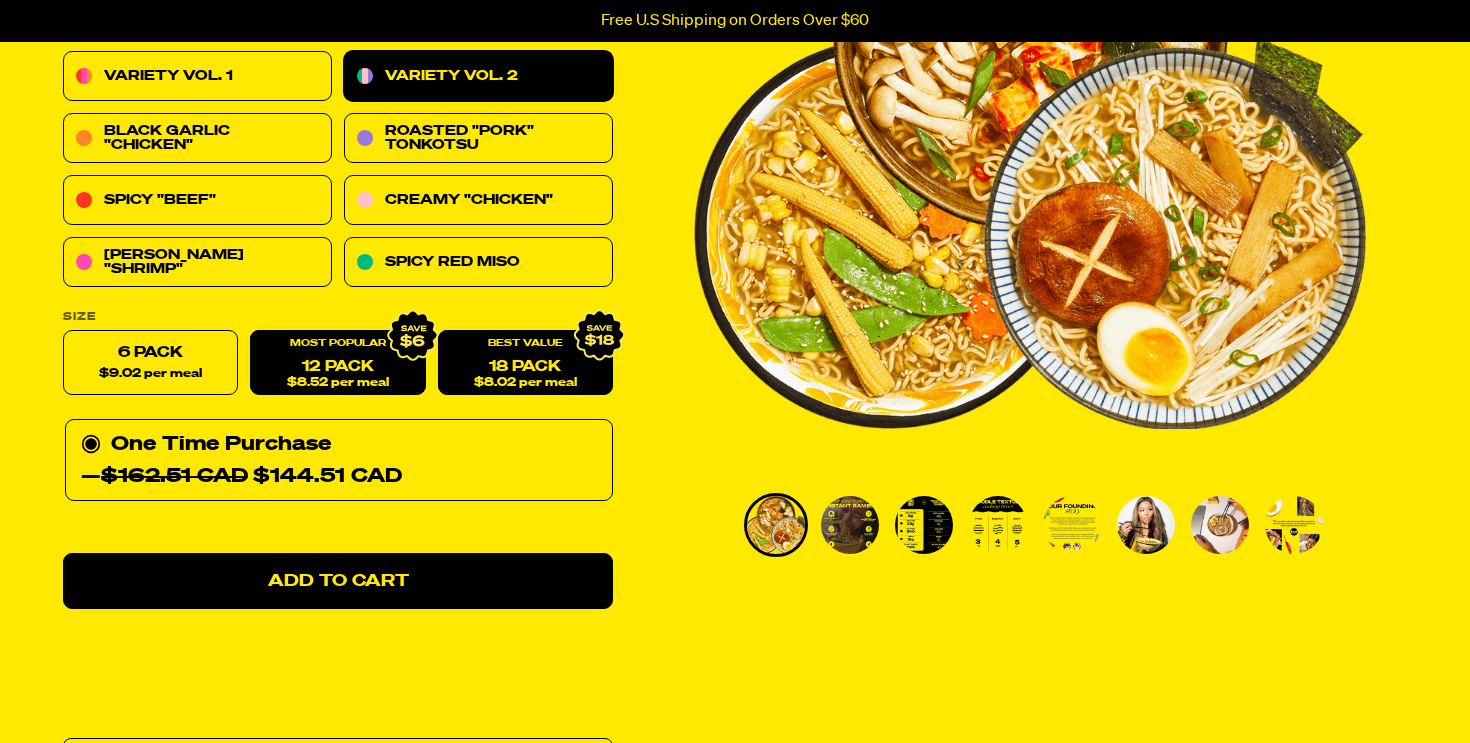 click on "12 Pack
$8.52 per meal" at bounding box center (337, 363) 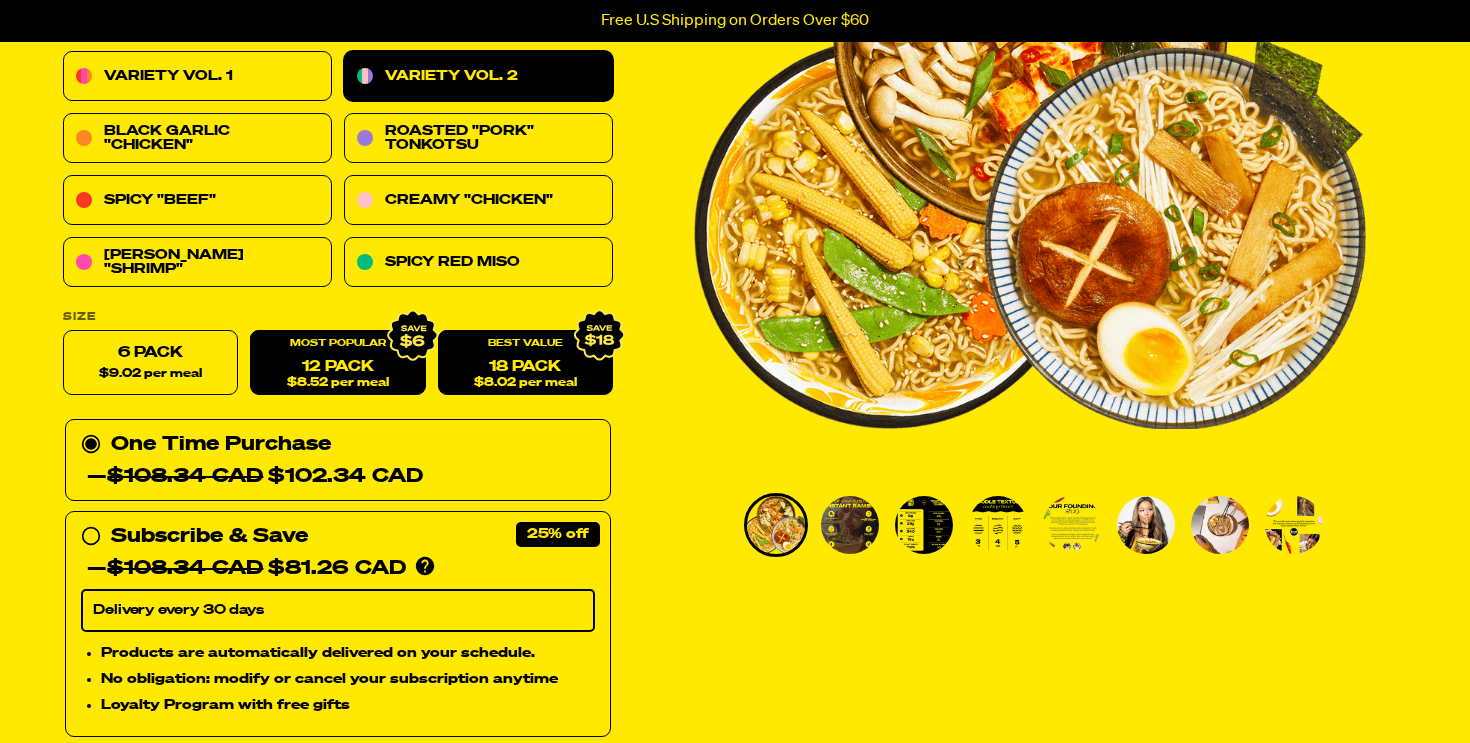 click on "$8.02 per meal" at bounding box center [525, 383] 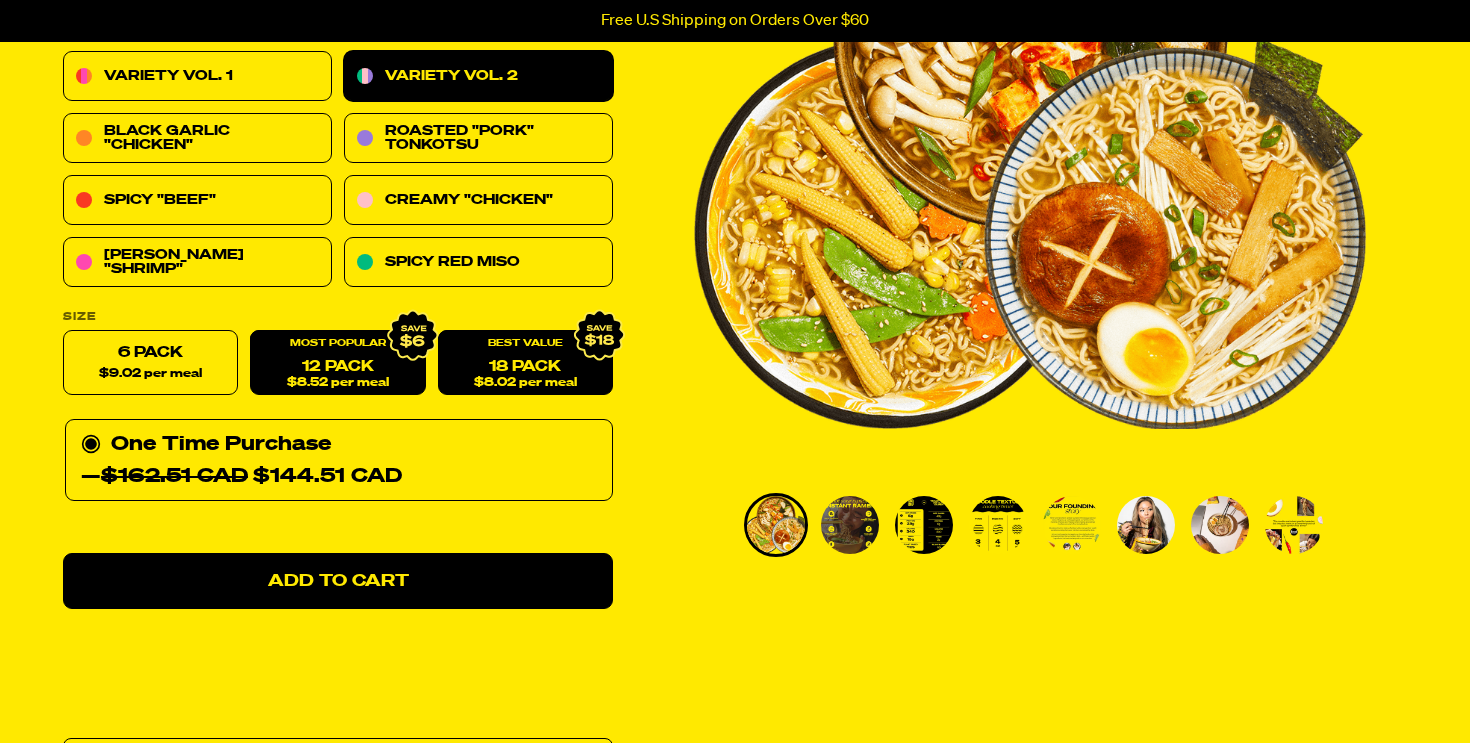 click on "$8.52 per meal" at bounding box center (338, 383) 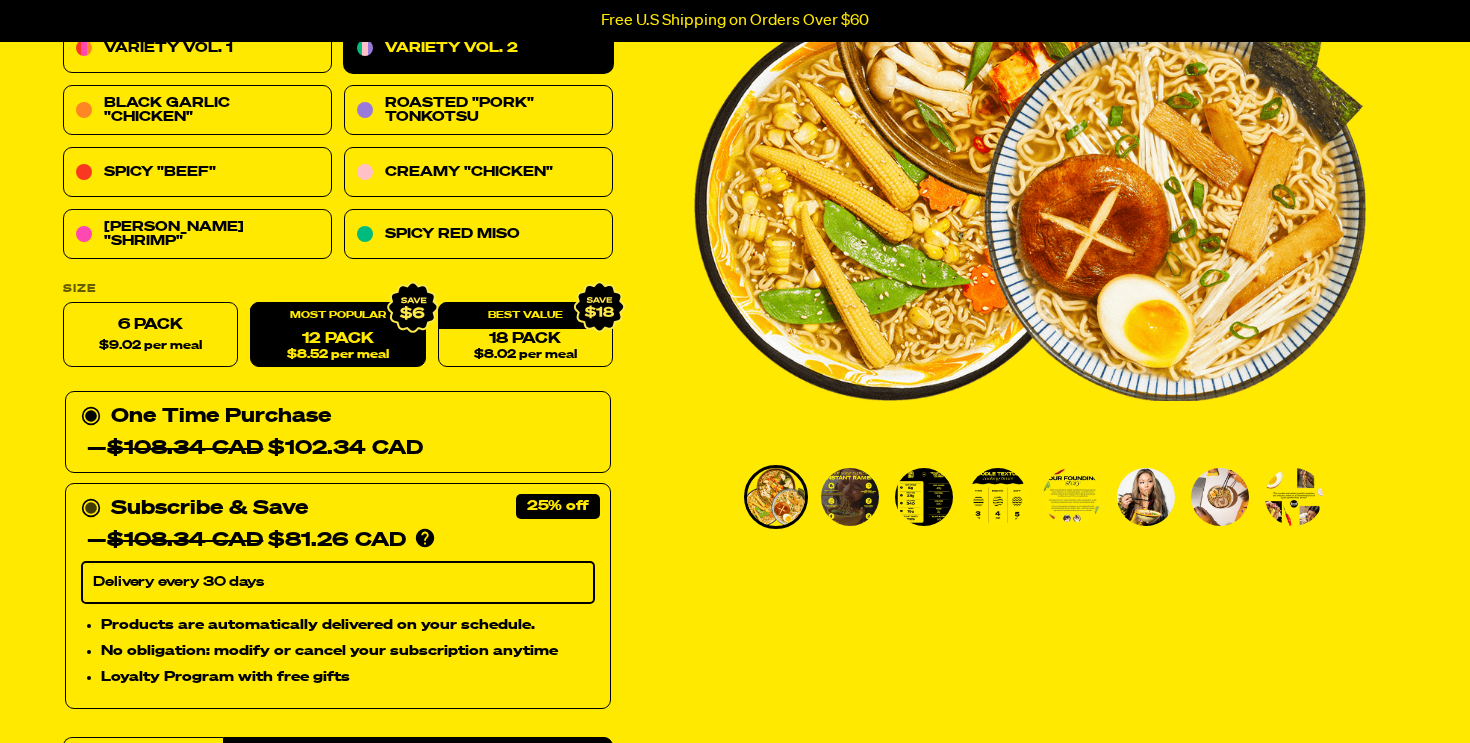 scroll, scrollTop: 383, scrollLeft: 0, axis: vertical 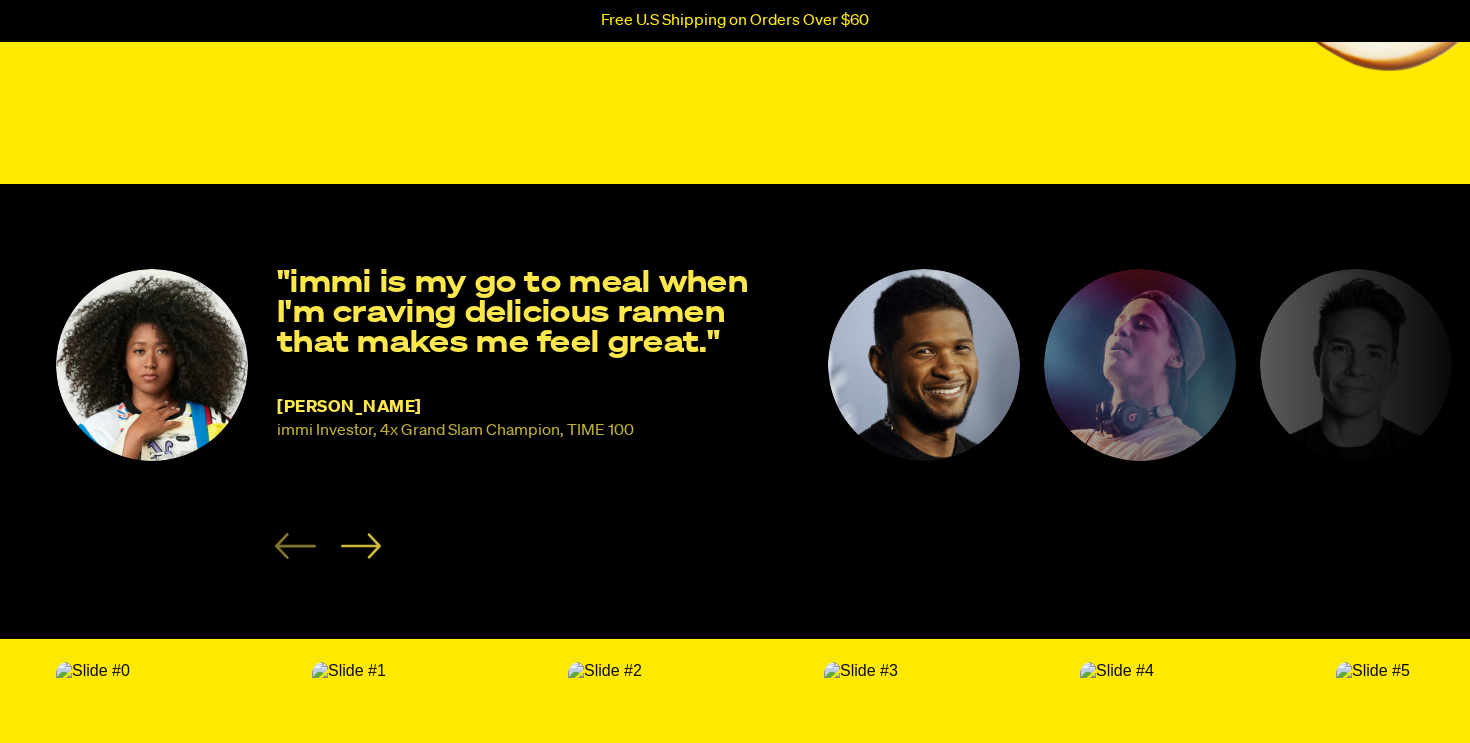 click 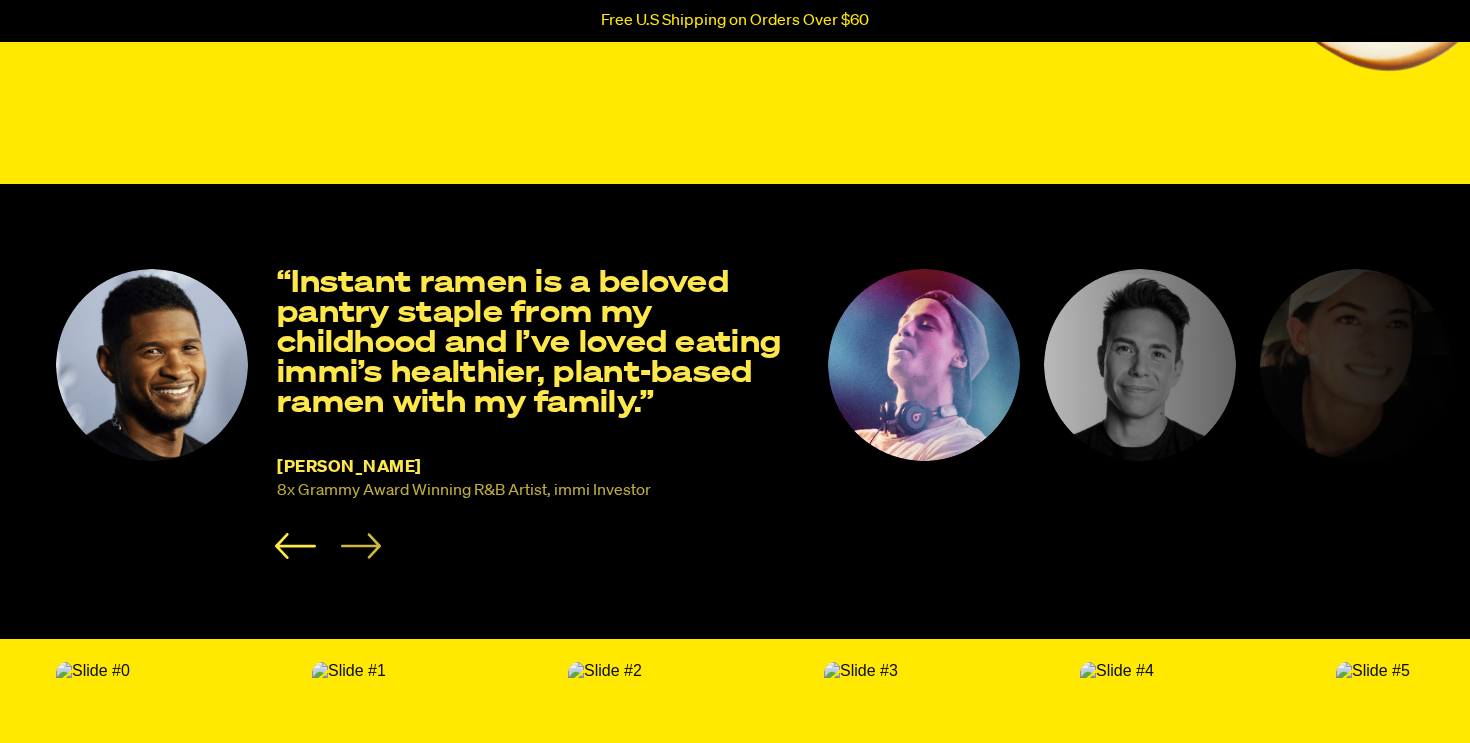 click 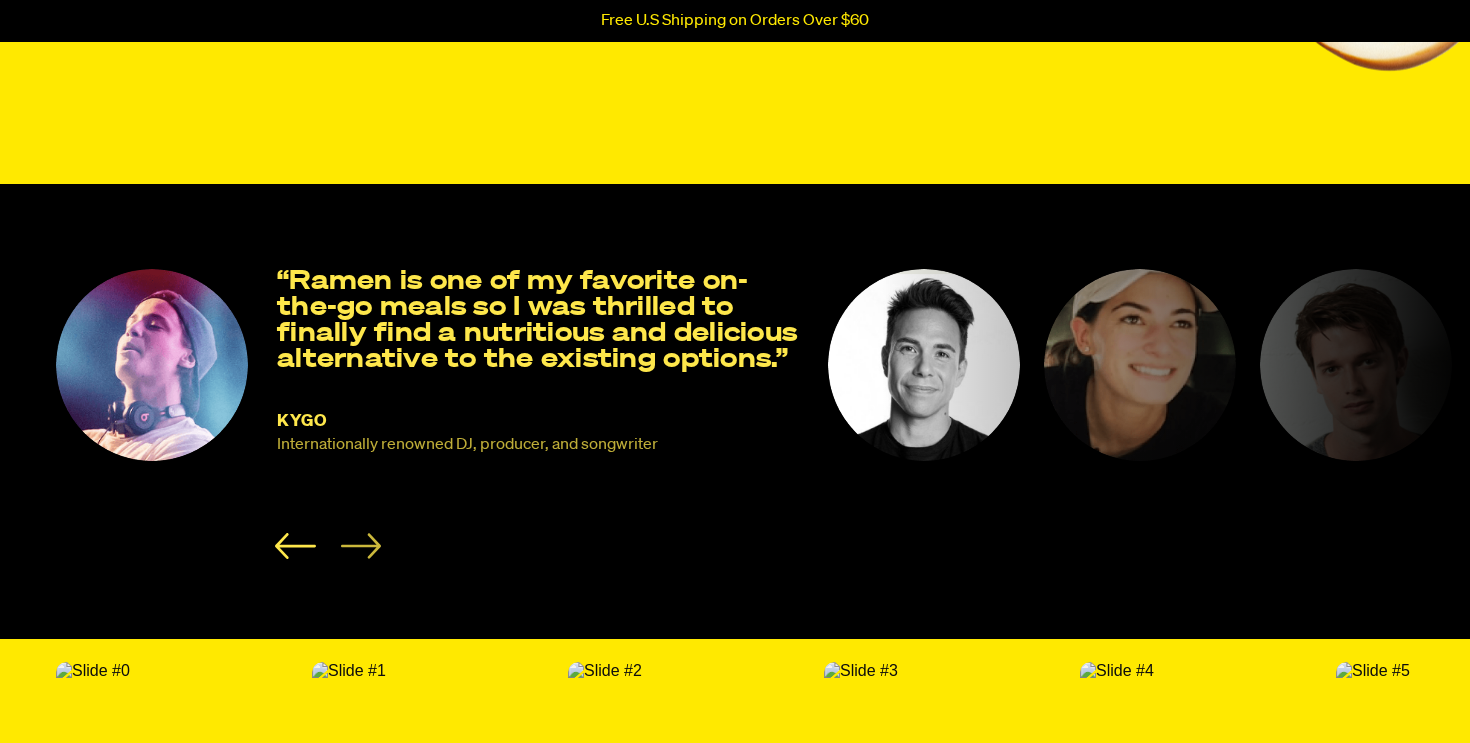 click 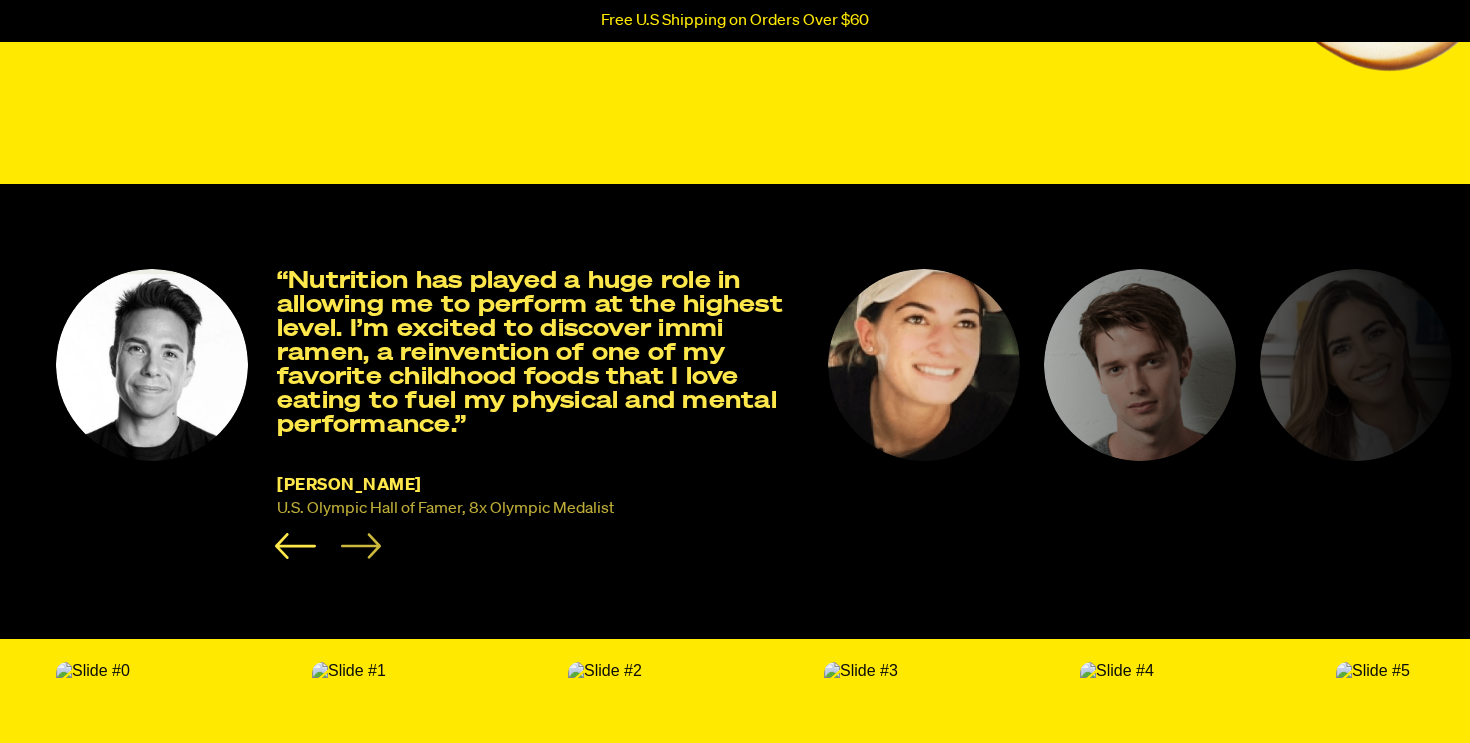 click 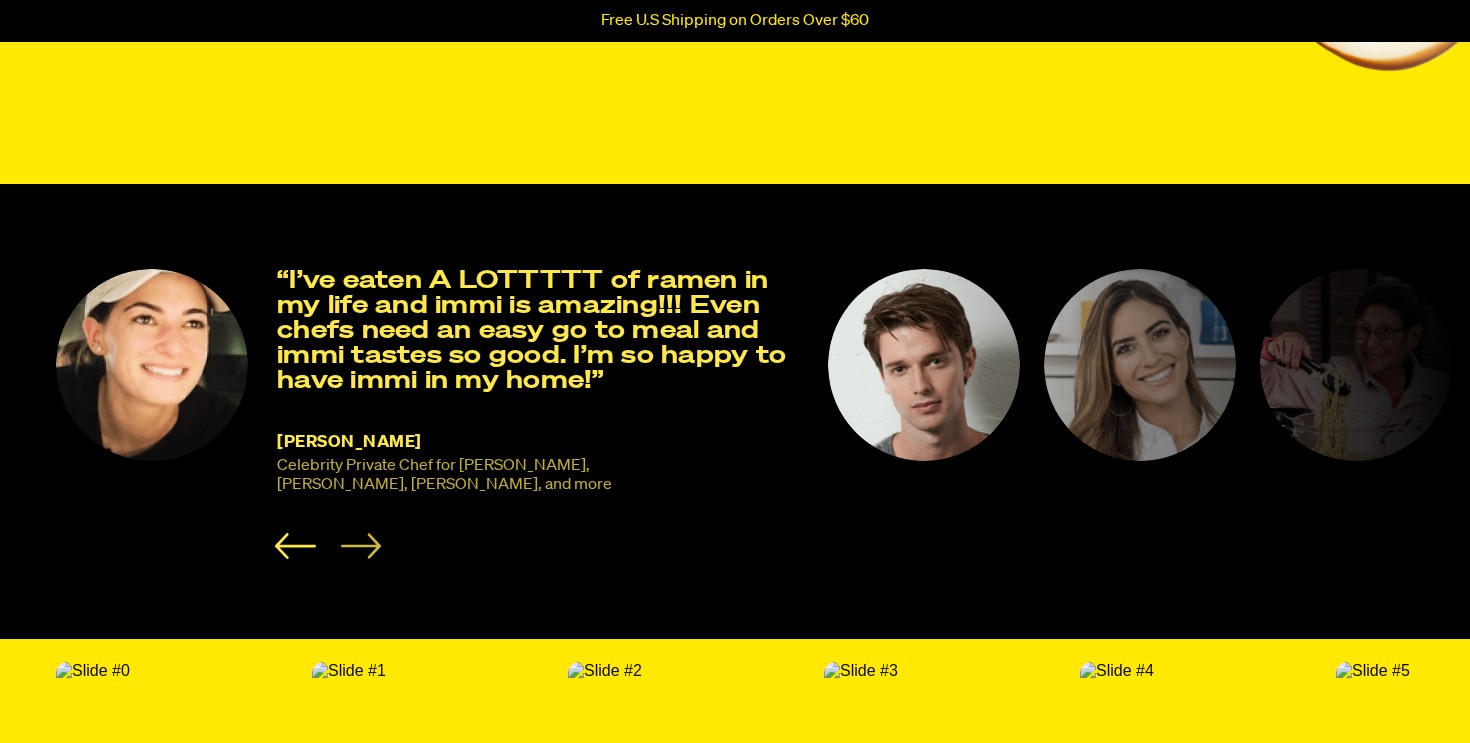 click 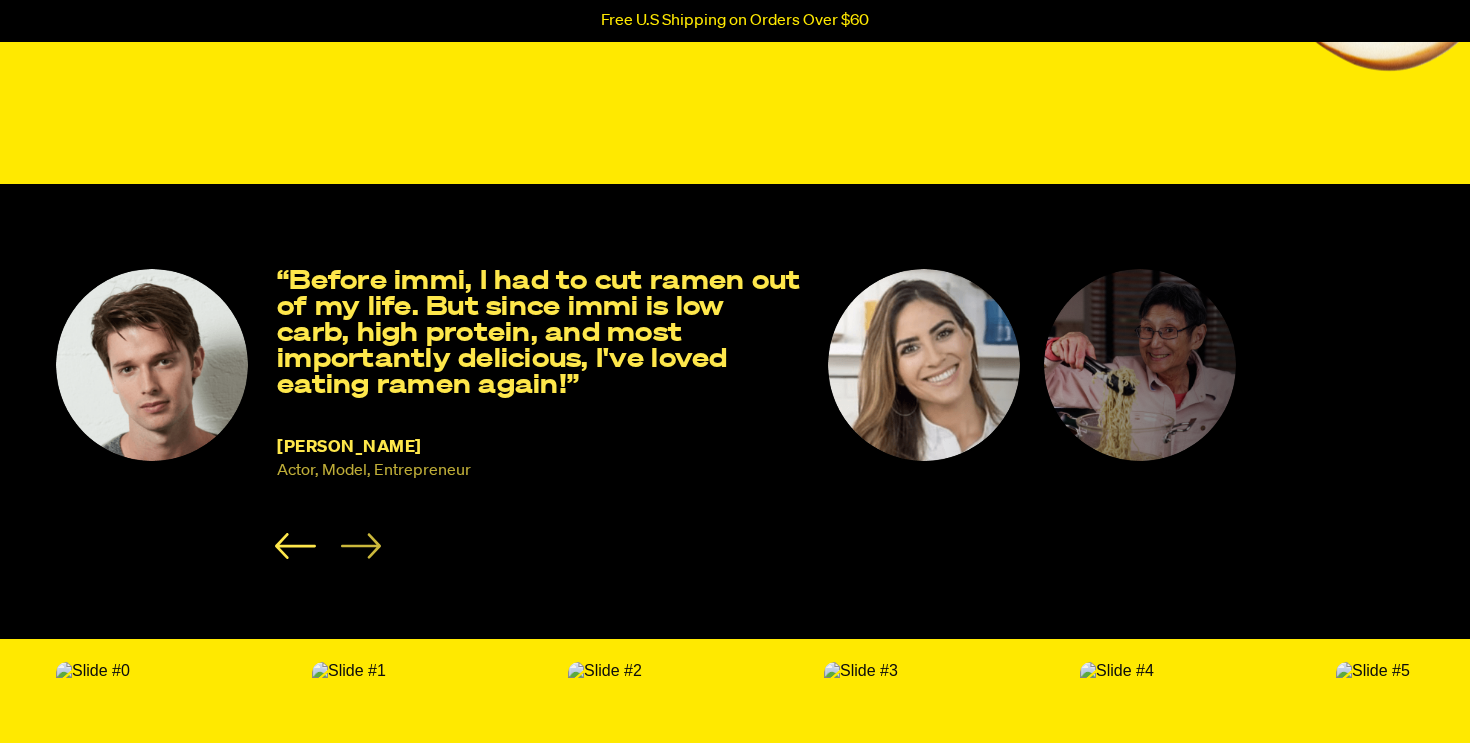 click 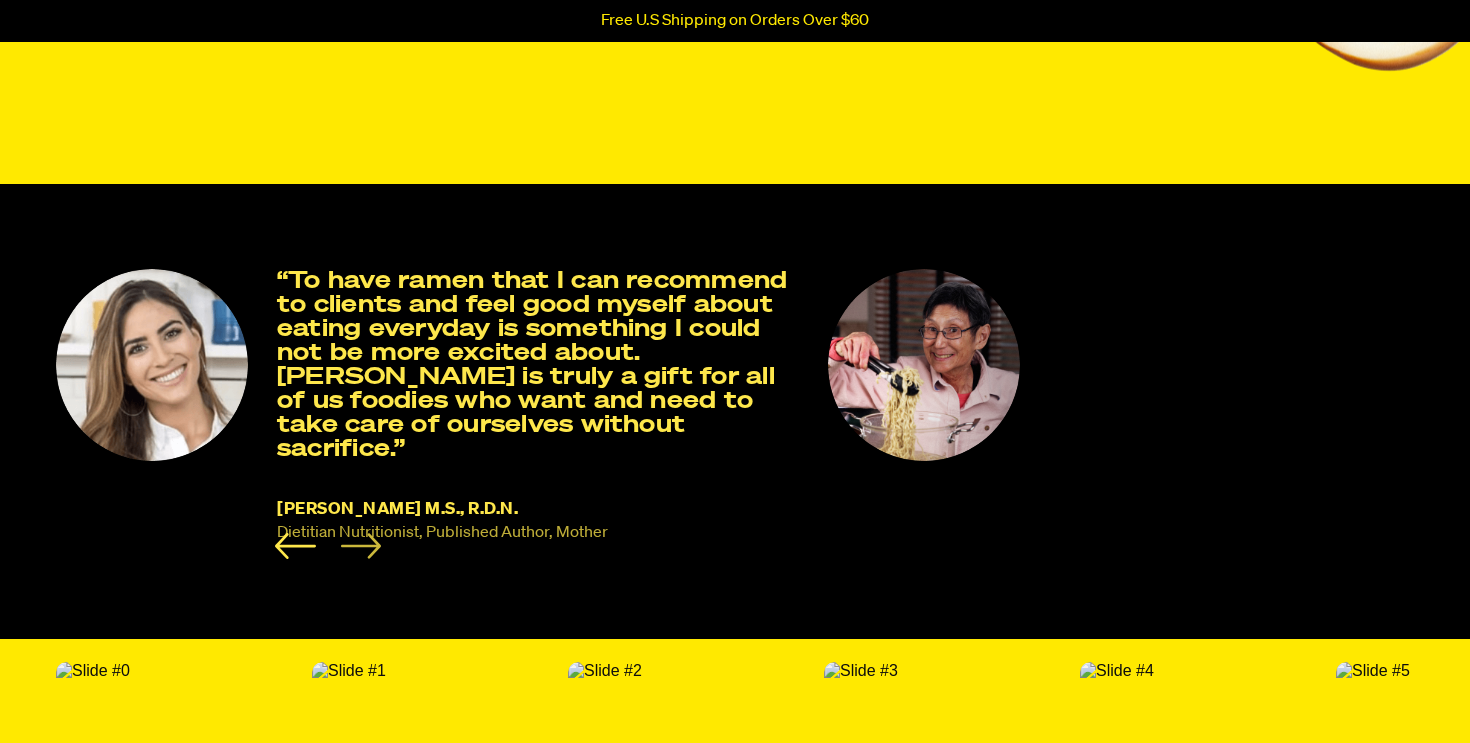 click 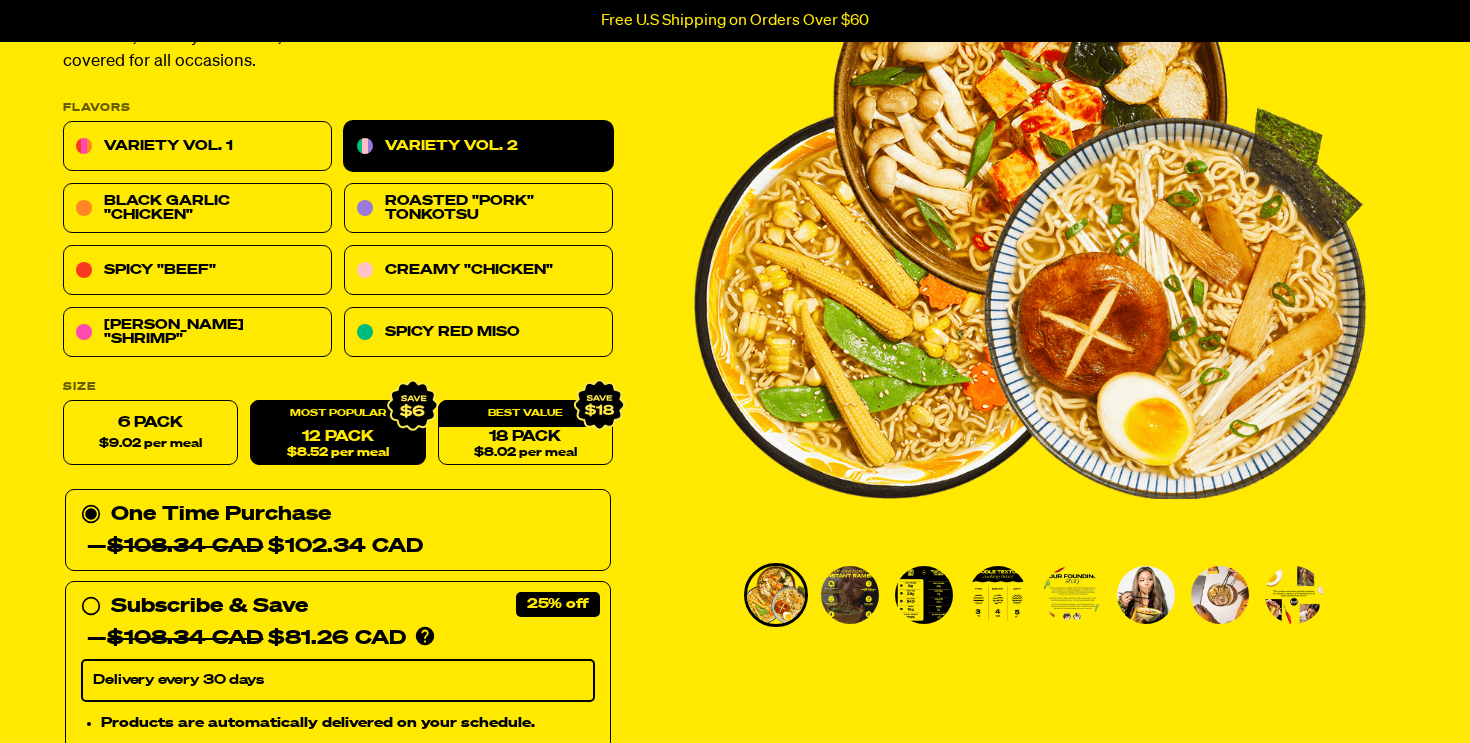 scroll, scrollTop: 0, scrollLeft: 0, axis: both 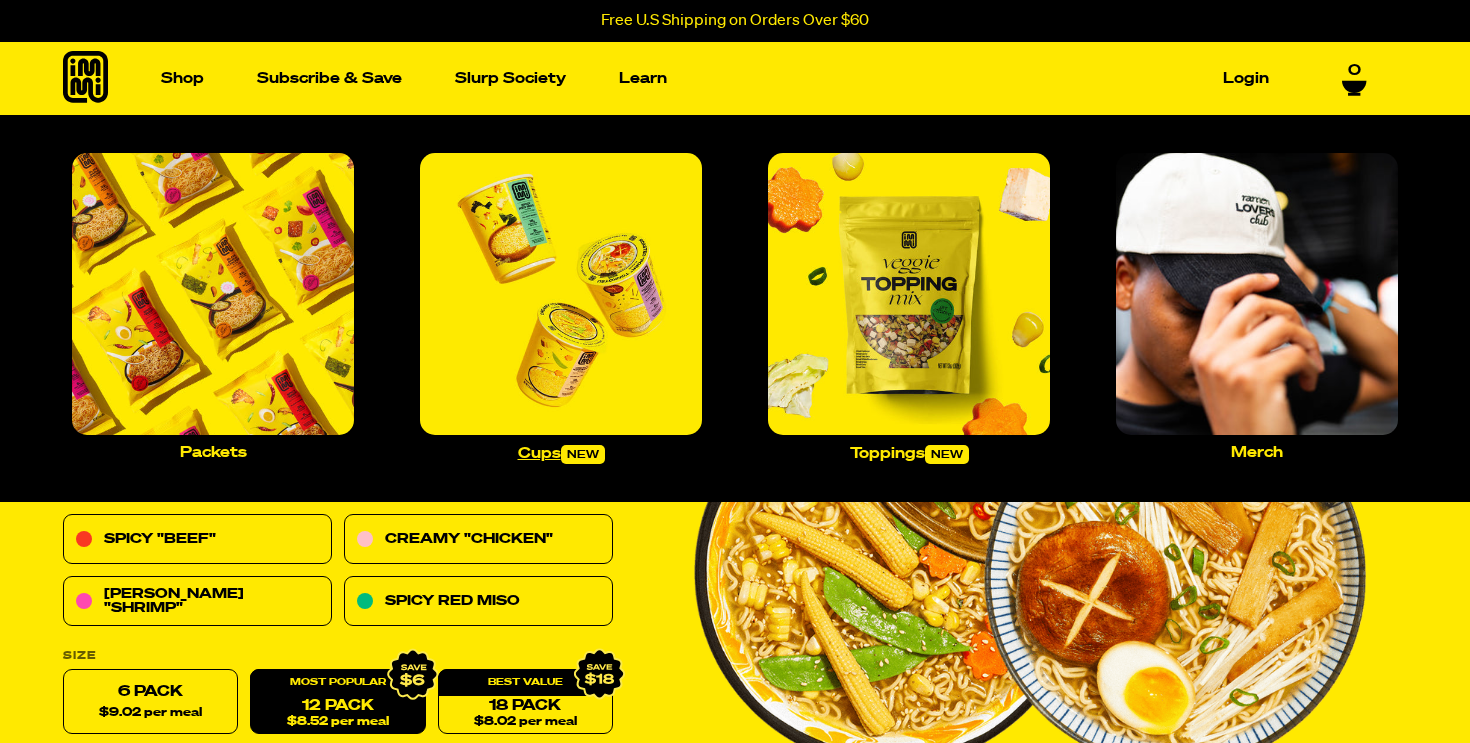 click at bounding box center [561, 294] 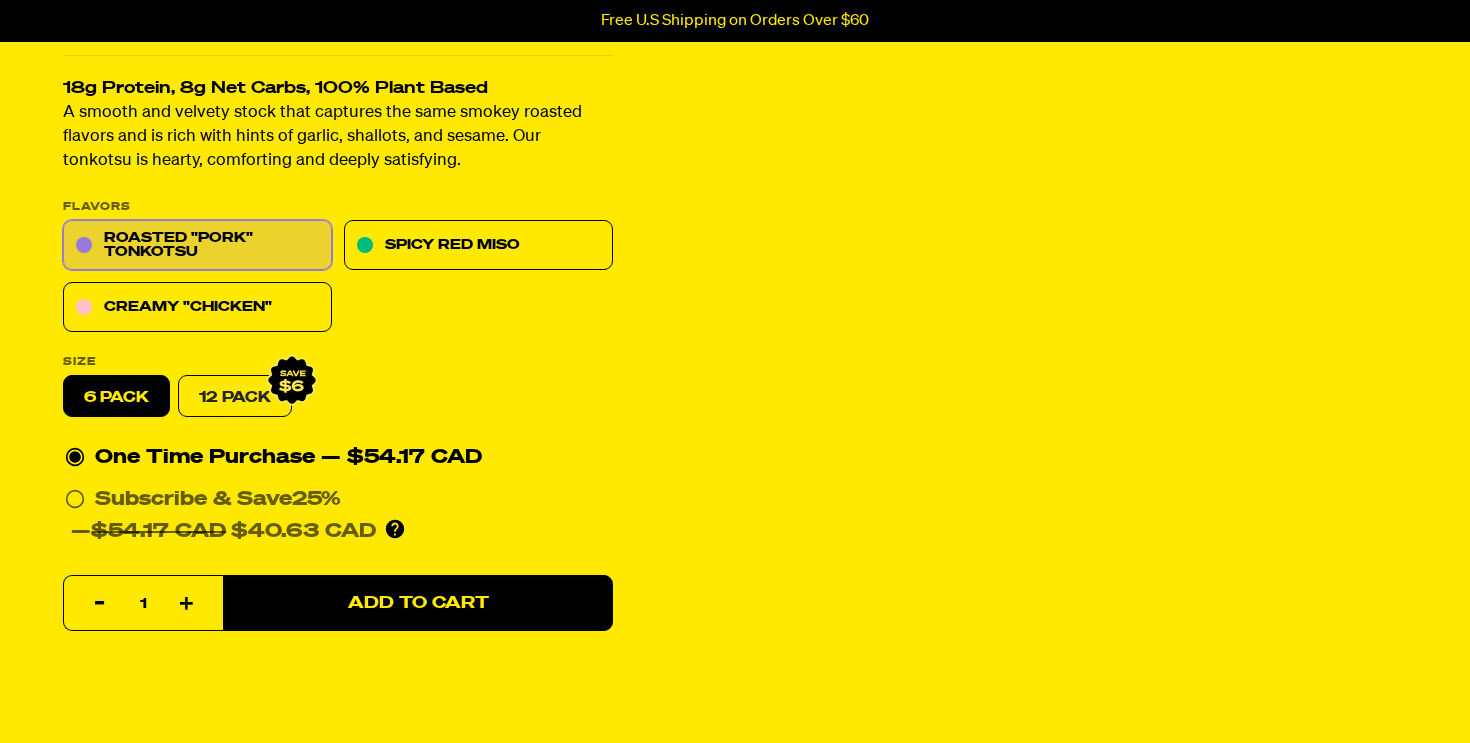 scroll, scrollTop: 0, scrollLeft: 0, axis: both 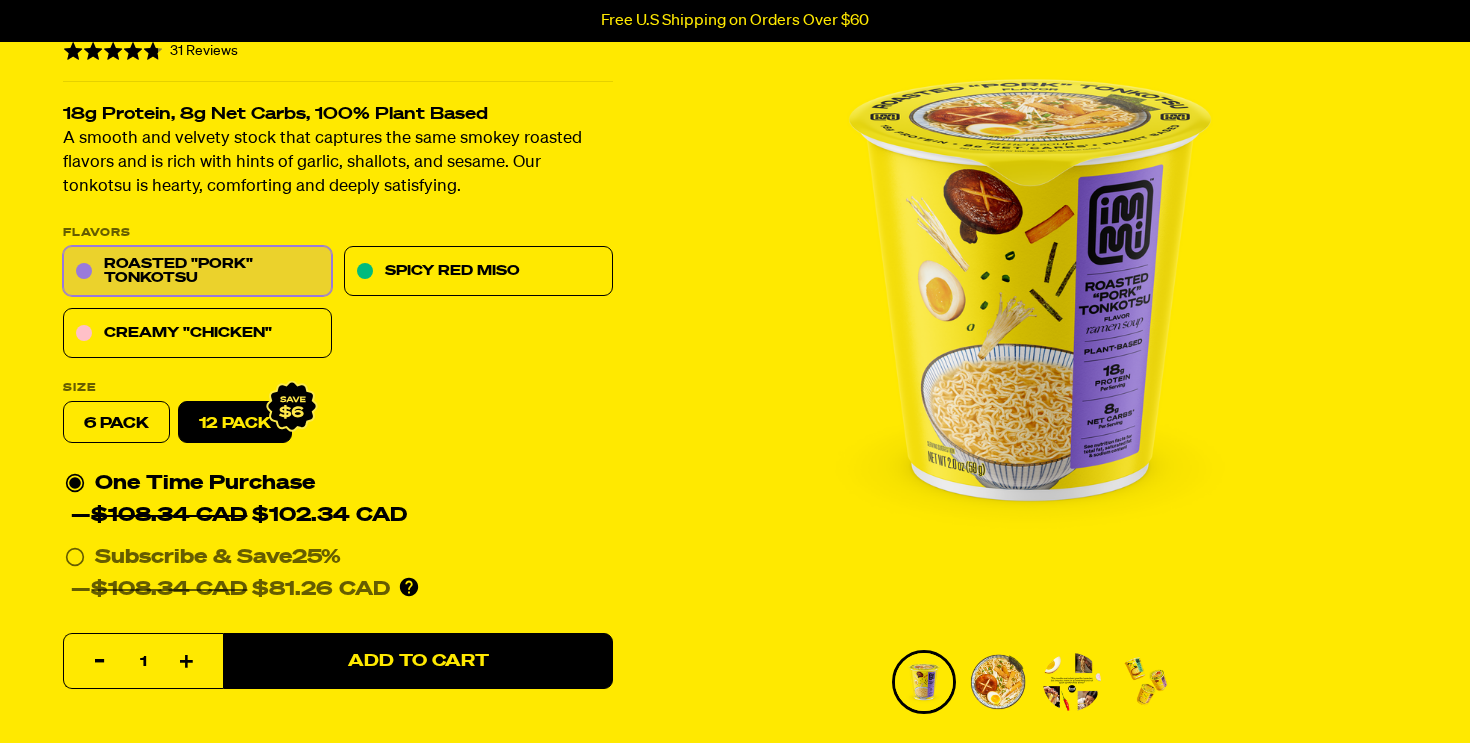 click at bounding box center (1030, 290) 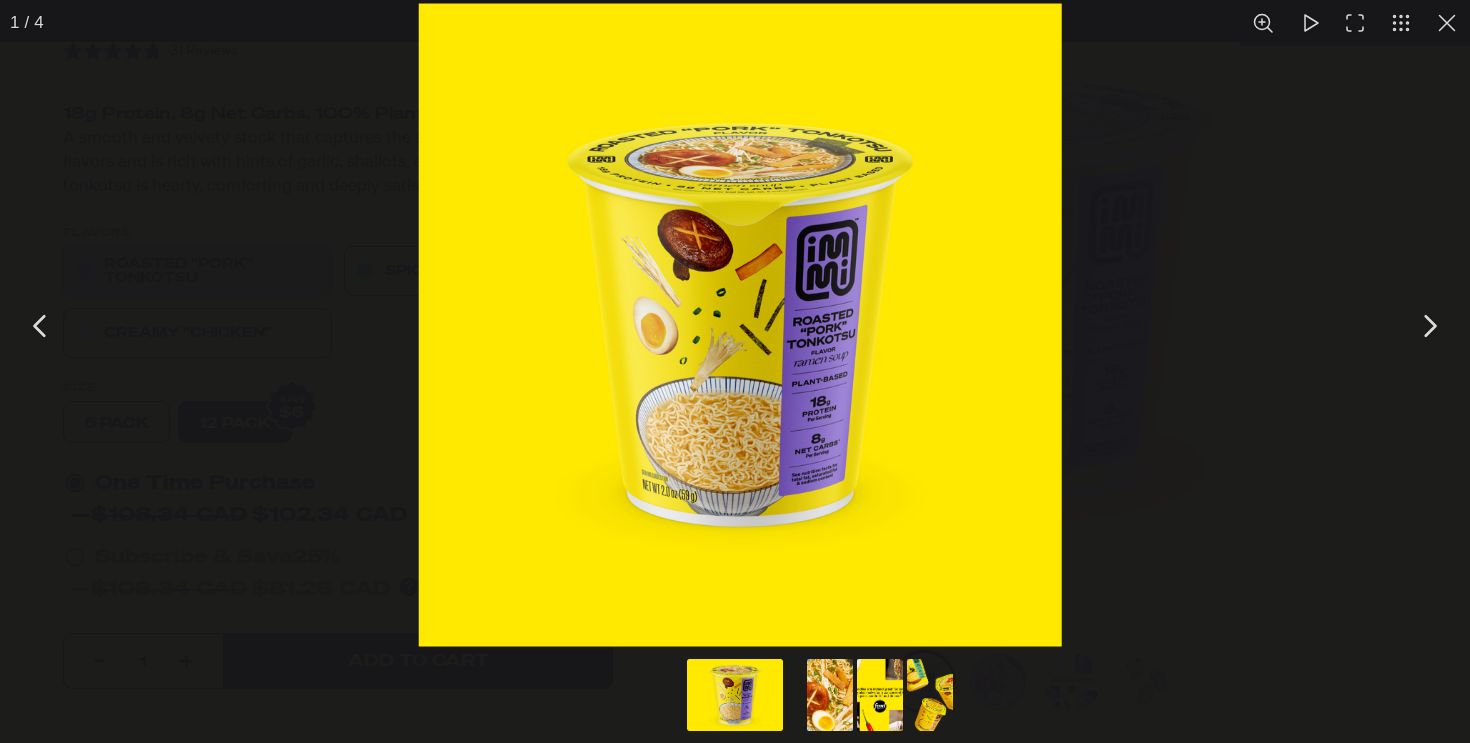 click at bounding box center [739, 324] 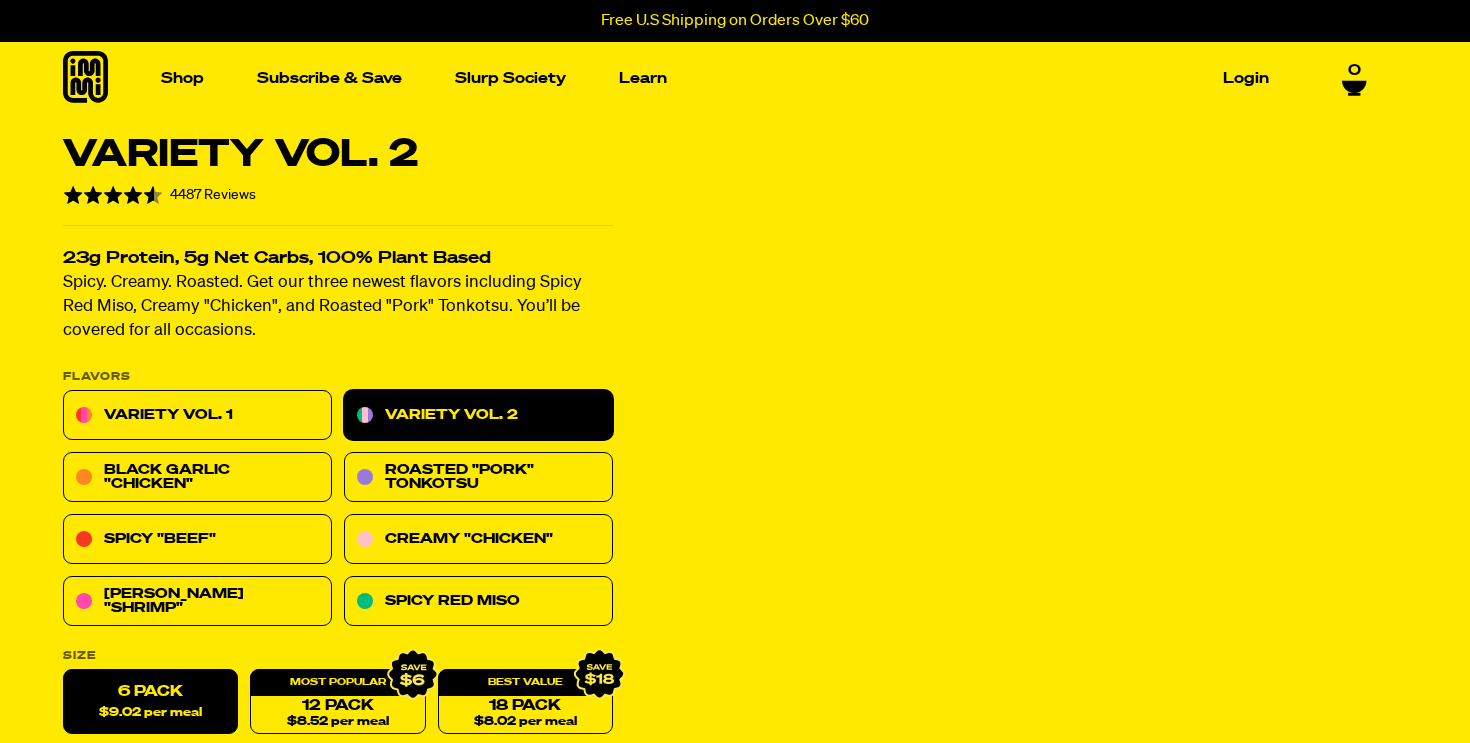 select 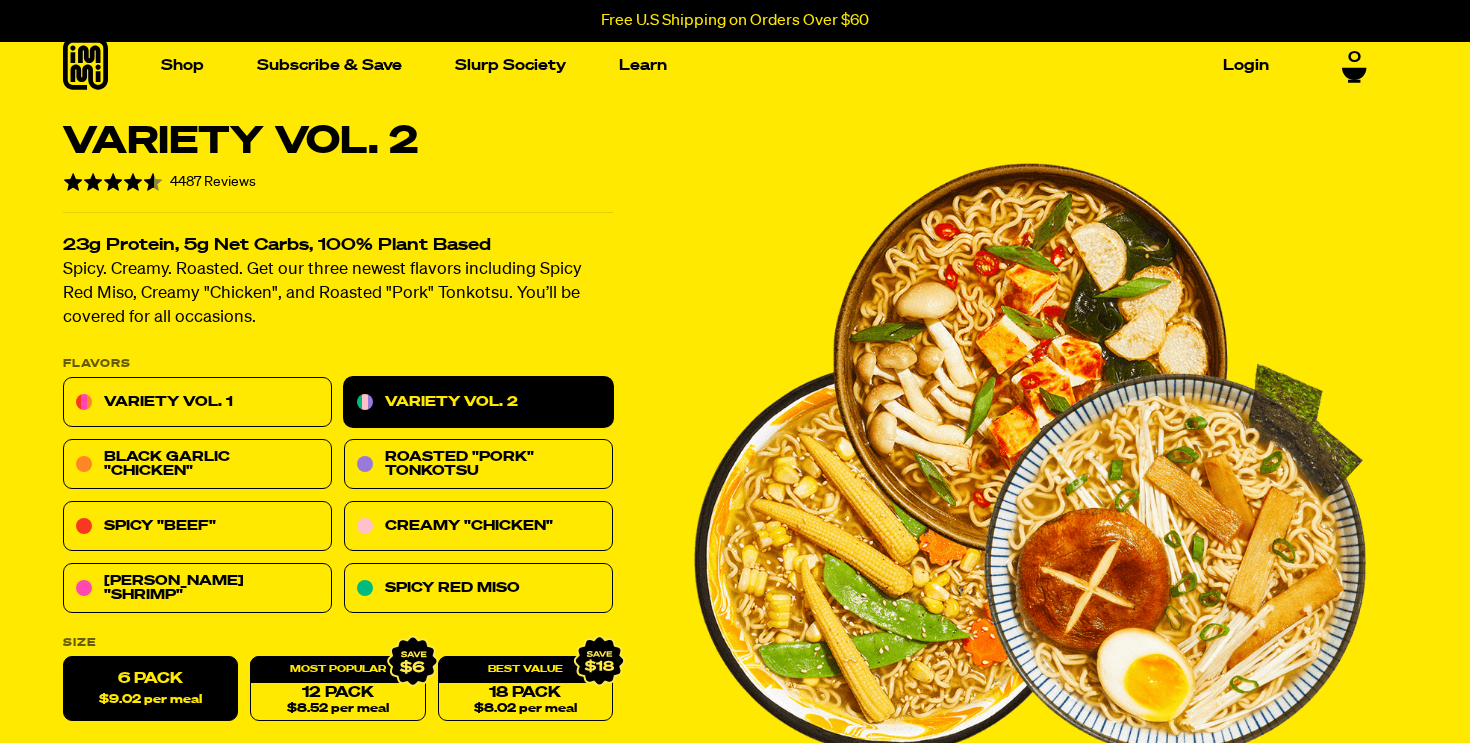 scroll, scrollTop: 225, scrollLeft: 0, axis: vertical 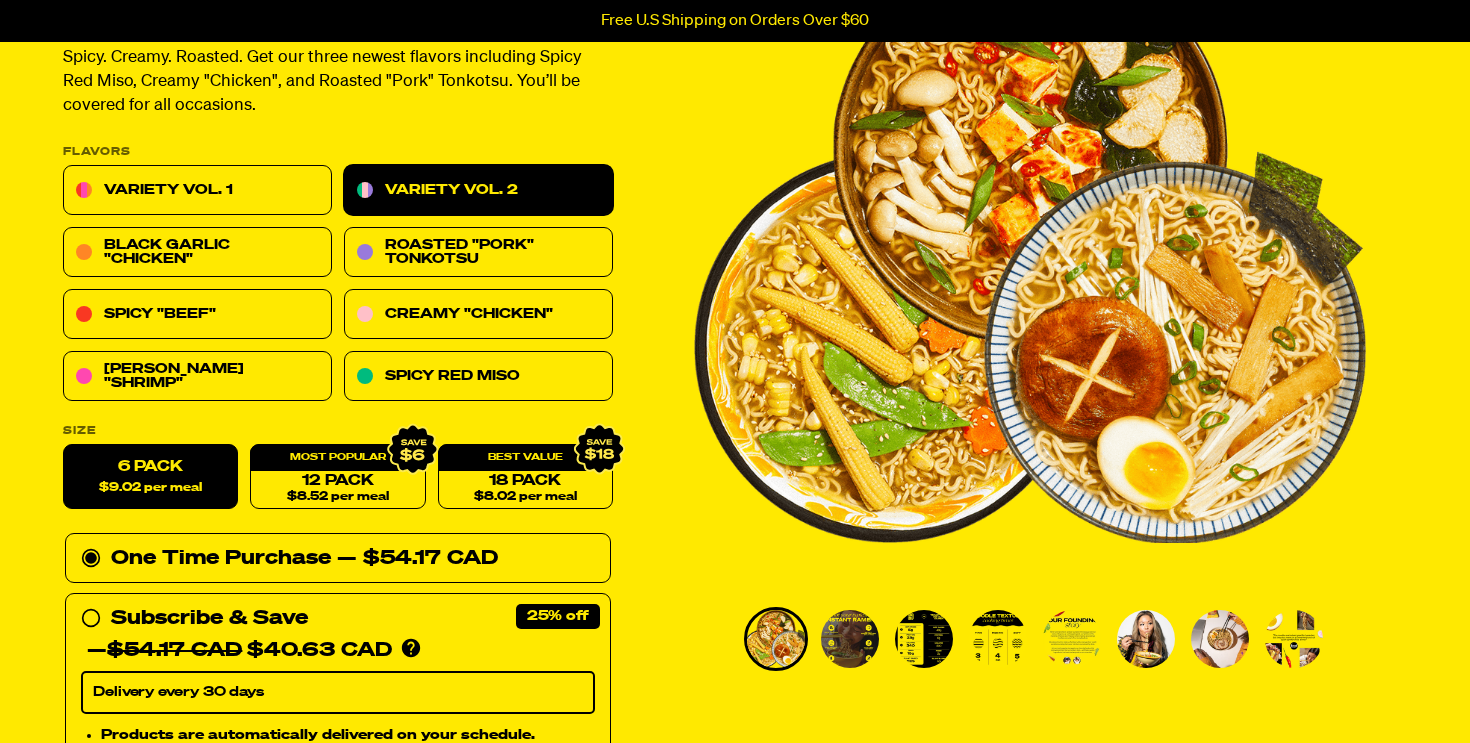 click at bounding box center (1030, 247) 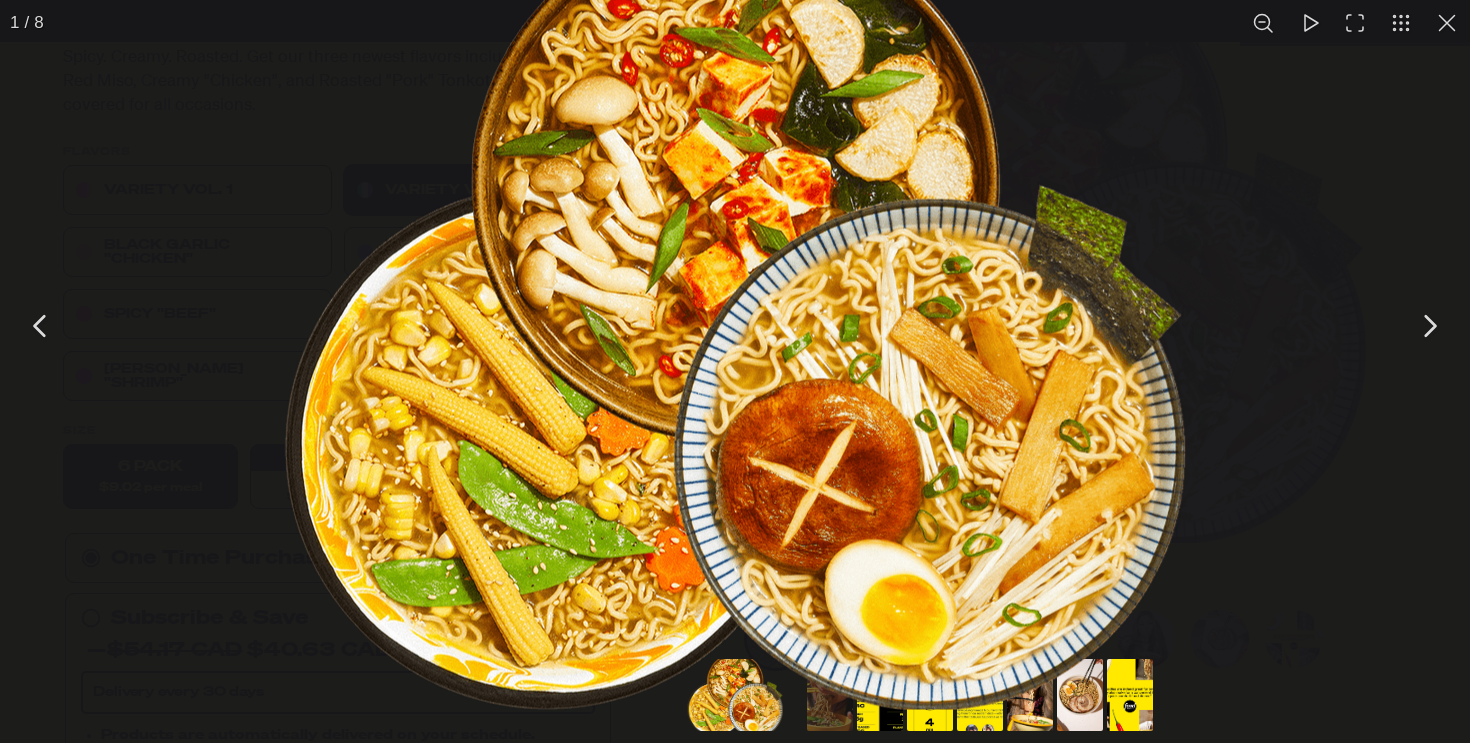 click at bounding box center (1429, 326) 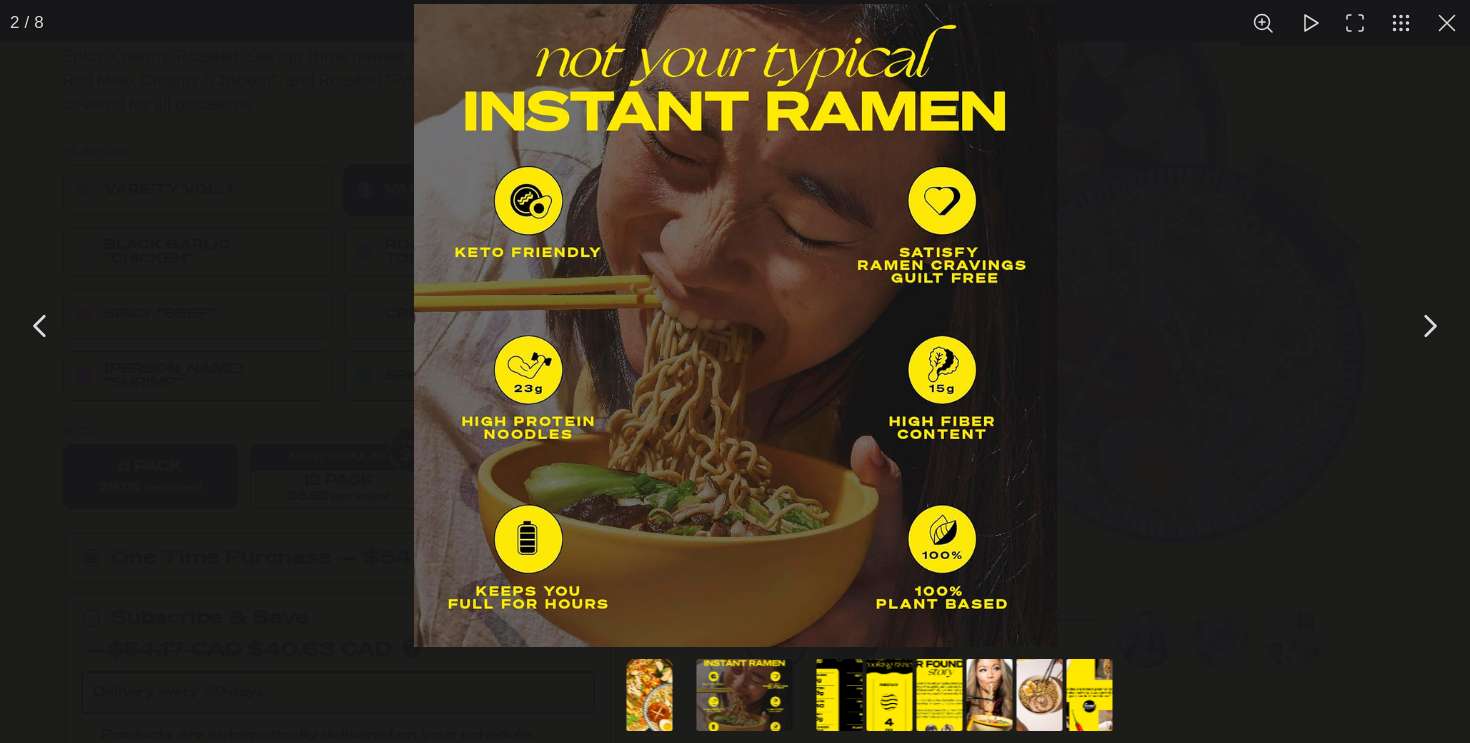 click at bounding box center (1429, 326) 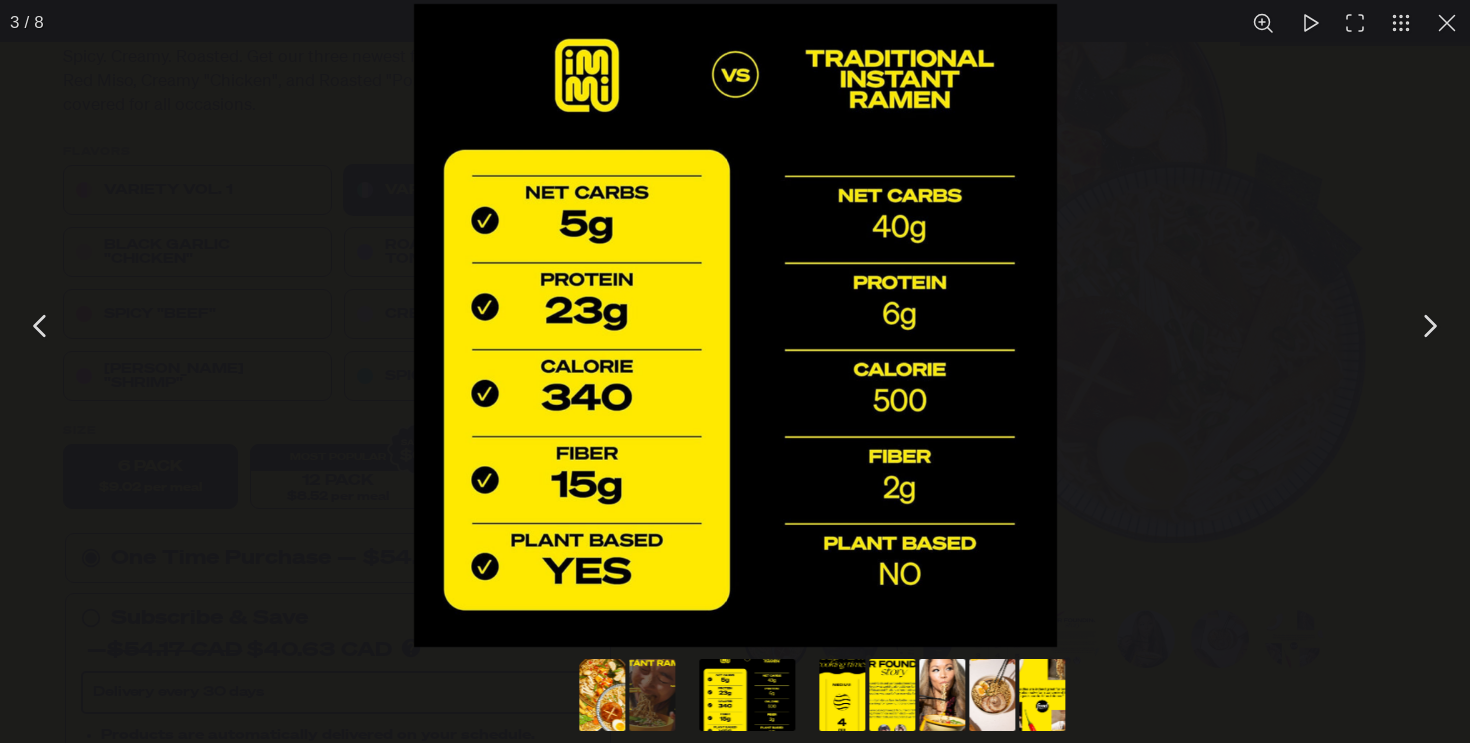click at bounding box center (1429, 326) 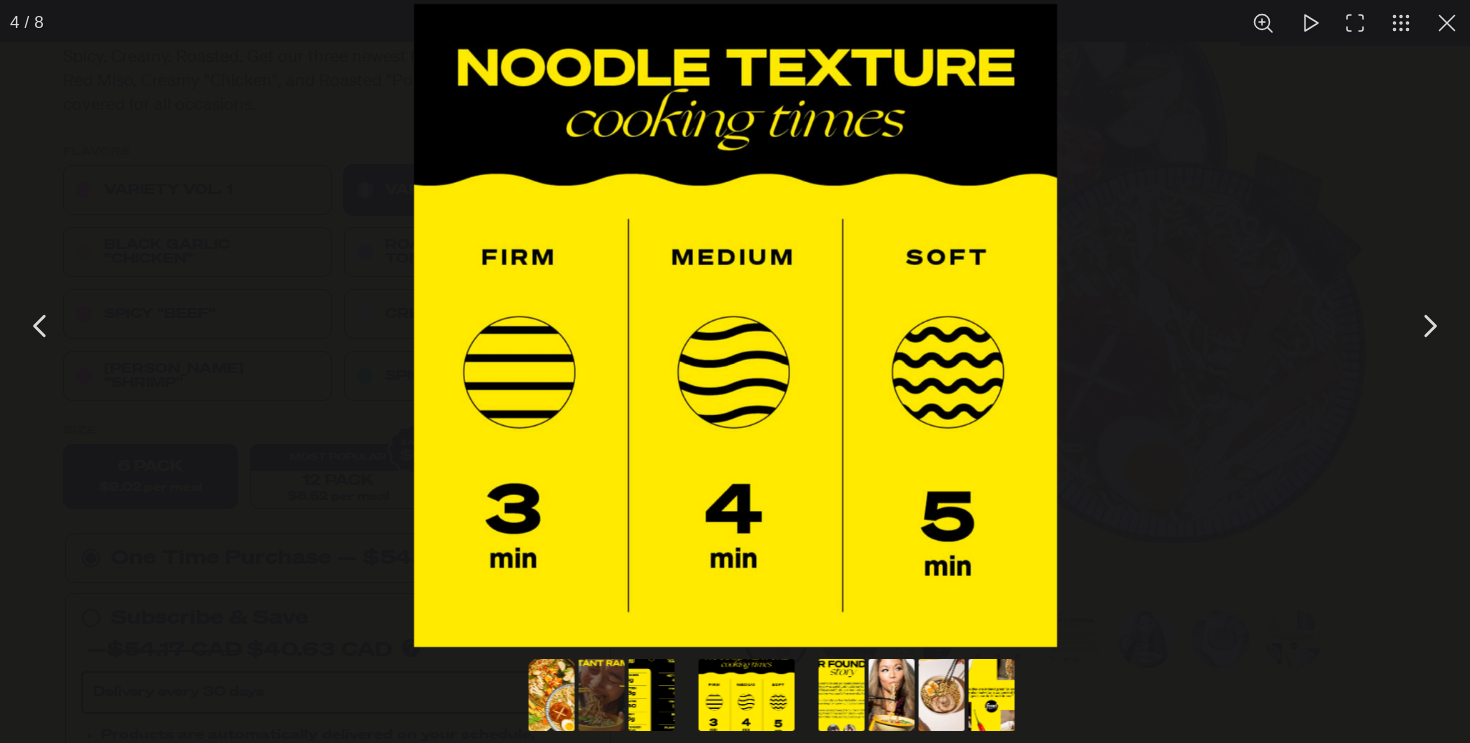 click at bounding box center (1429, 326) 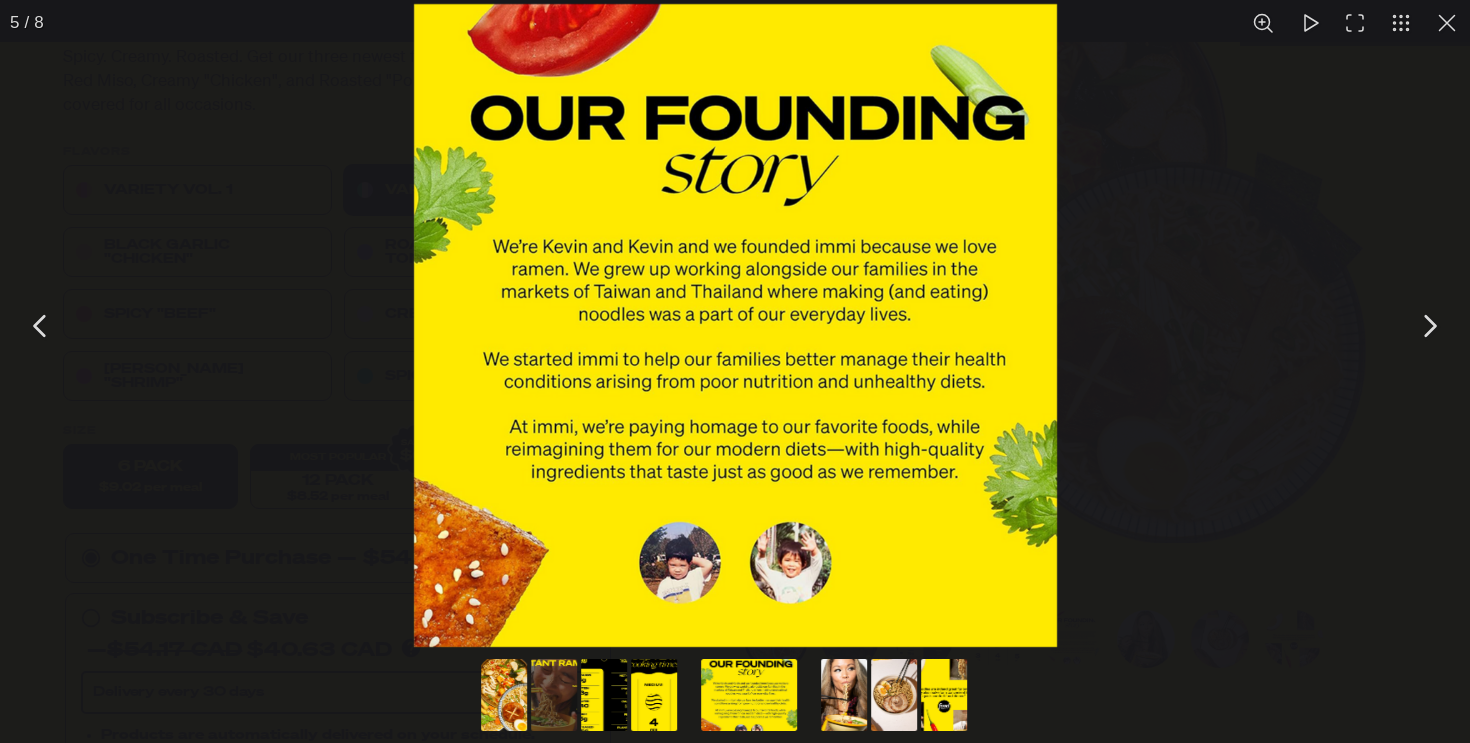 click at bounding box center [1429, 326] 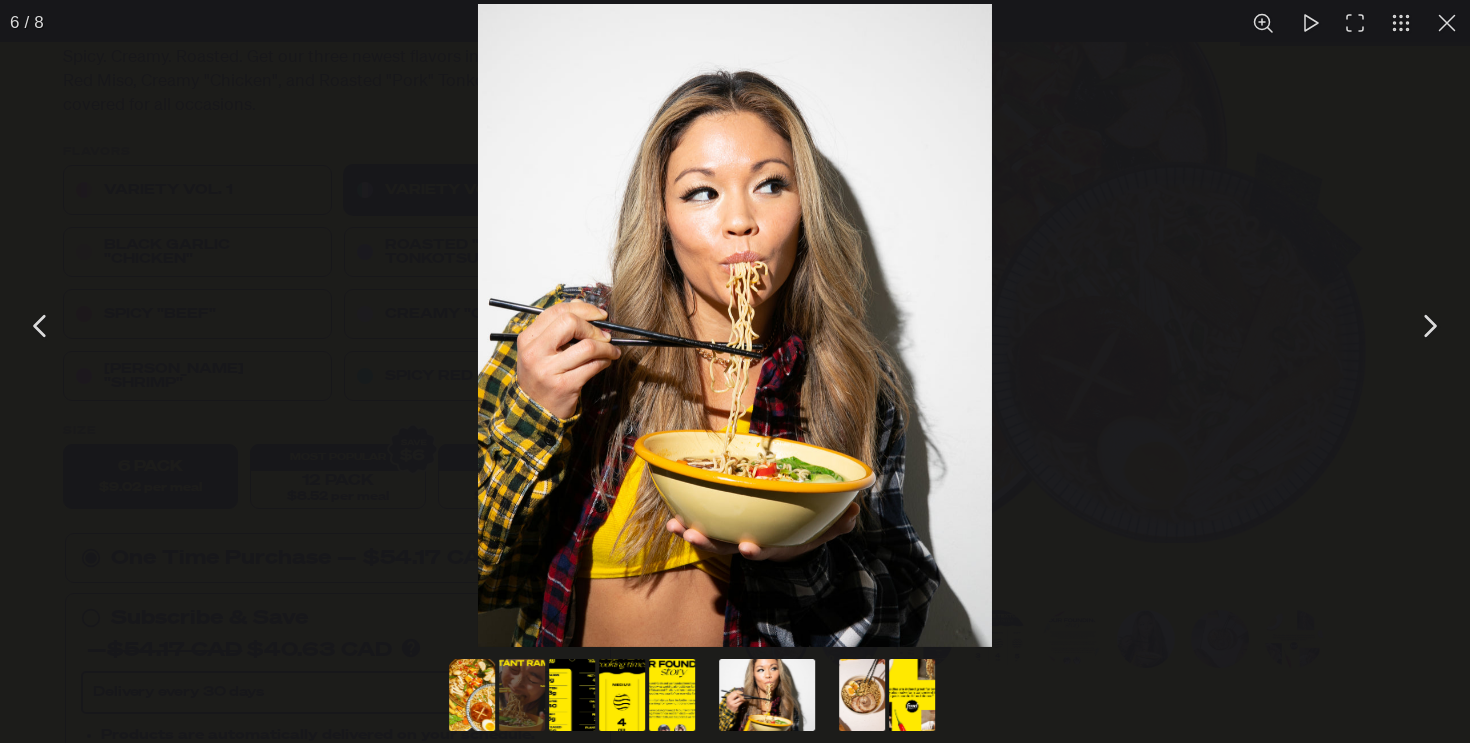 click at bounding box center (1429, 326) 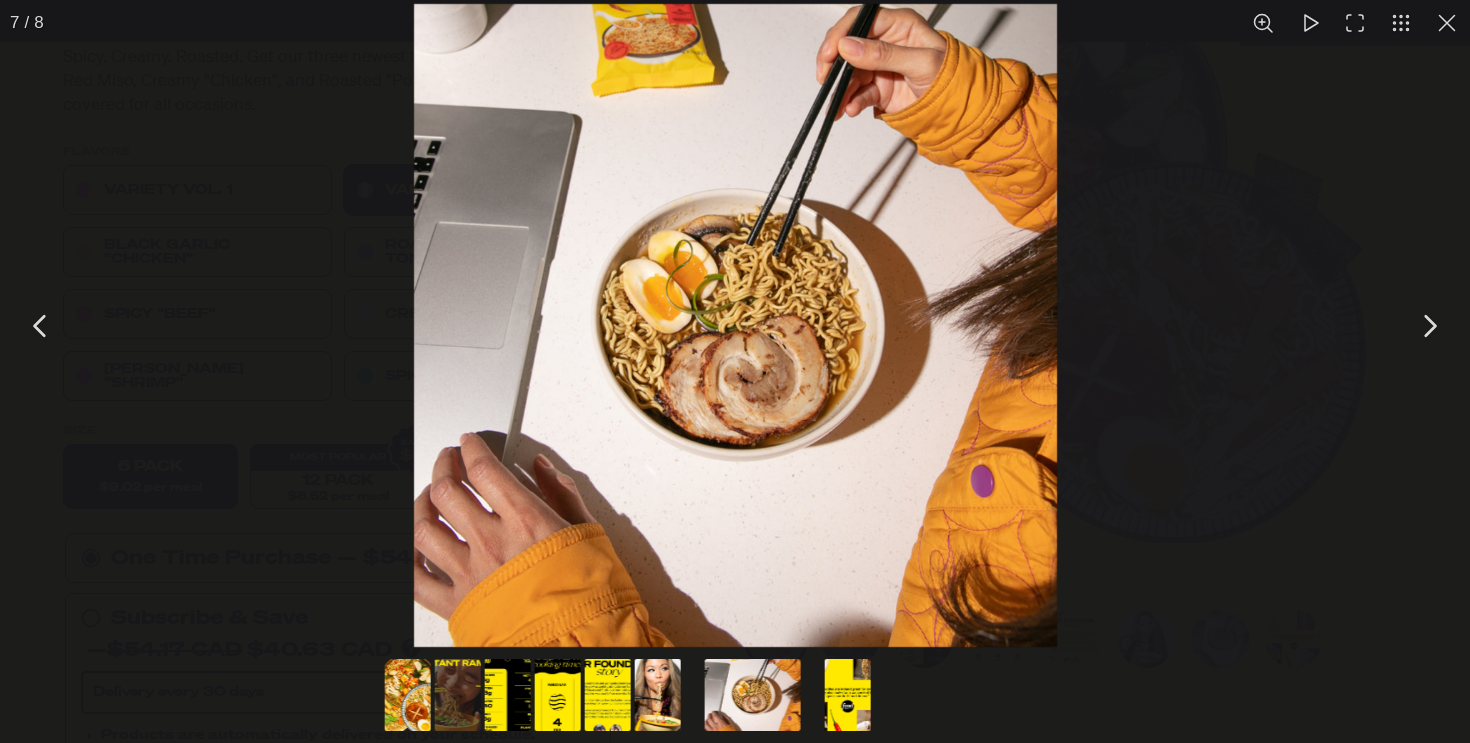 click at bounding box center [1429, 326] 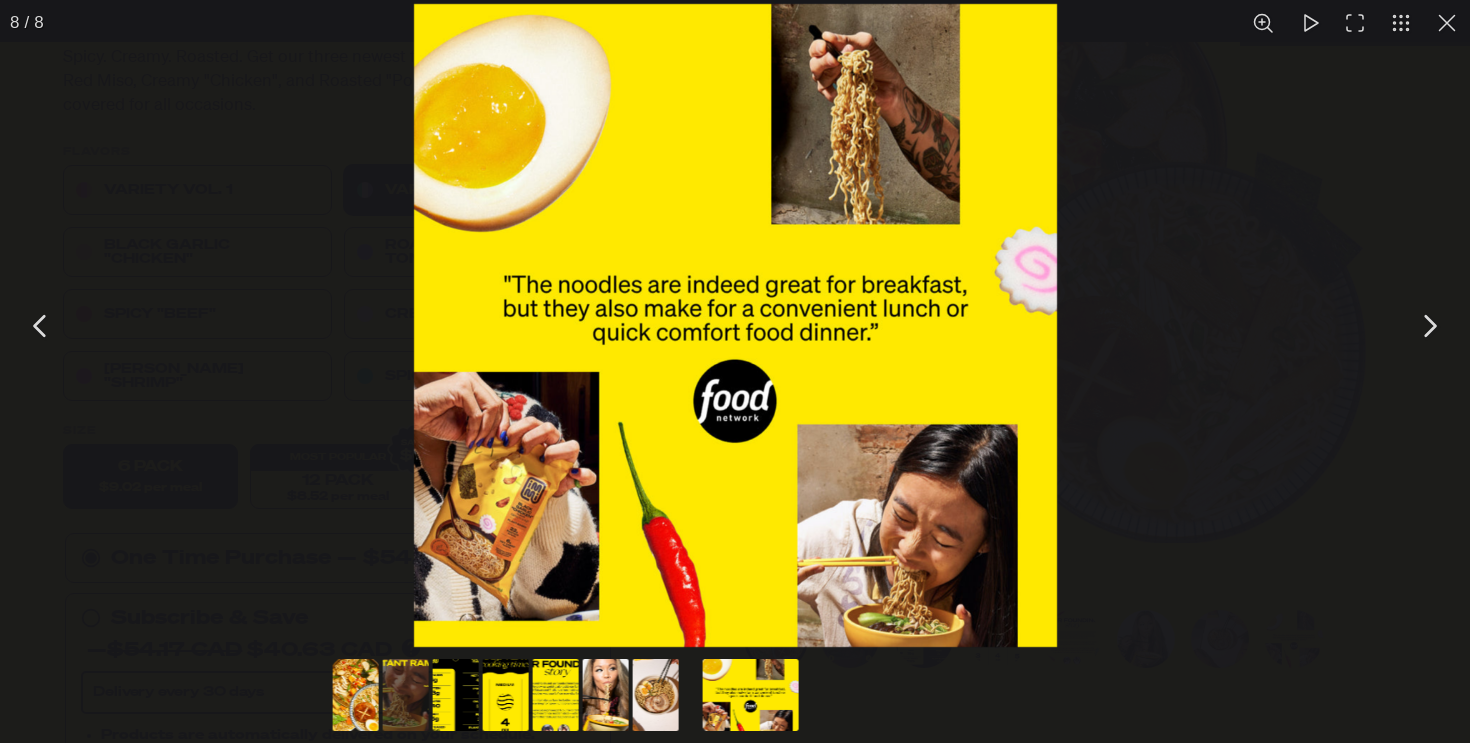 click at bounding box center [735, 325] 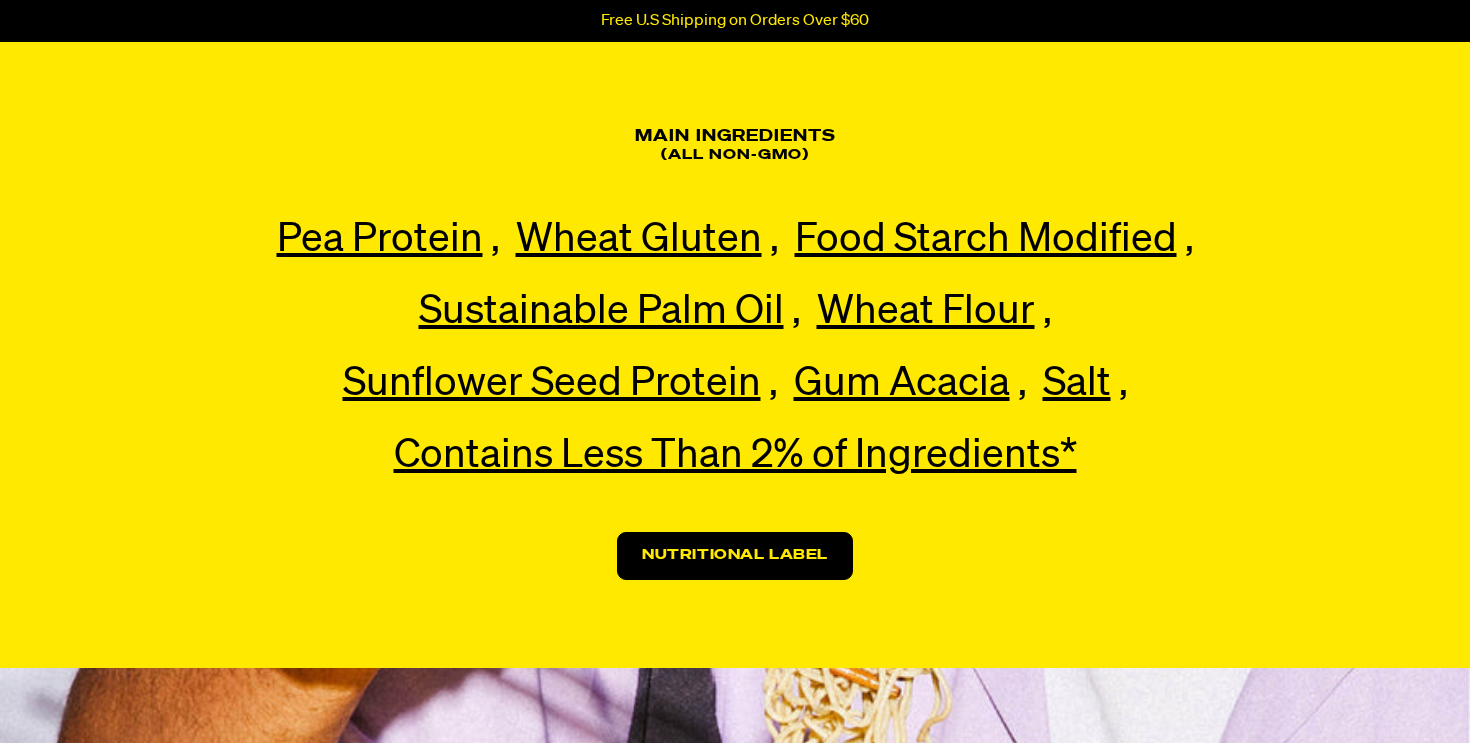 scroll, scrollTop: 4530, scrollLeft: 0, axis: vertical 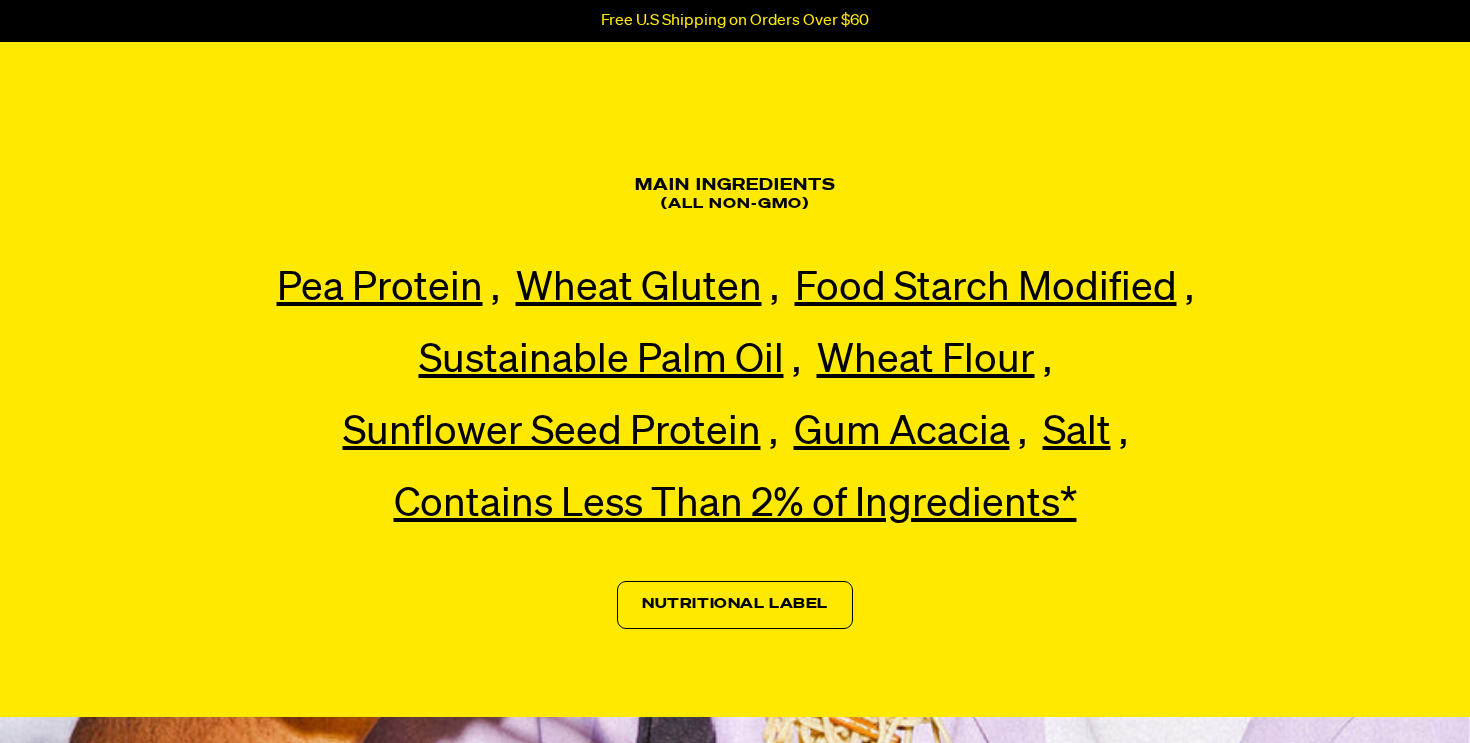 click on "Nutritional Label" at bounding box center [735, 605] 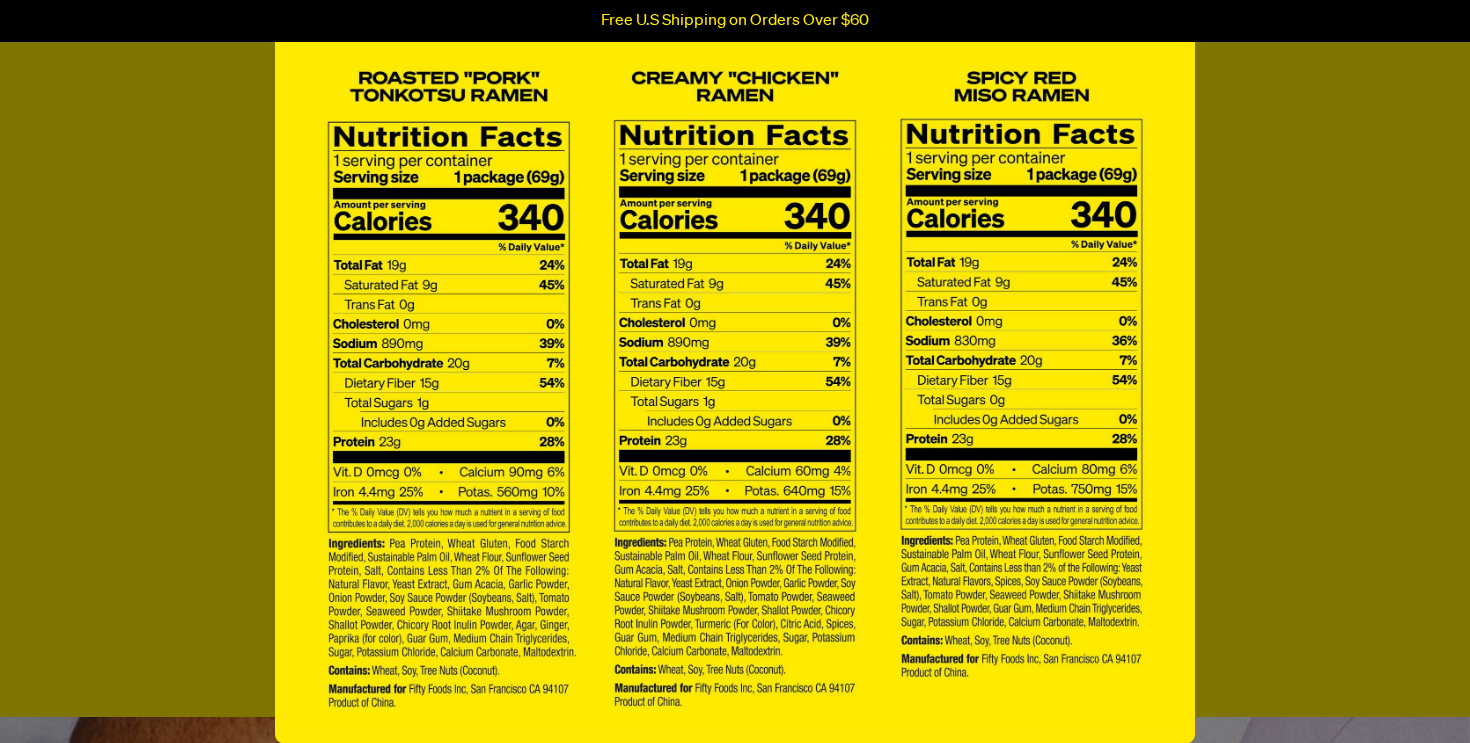scroll, scrollTop: 1, scrollLeft: 0, axis: vertical 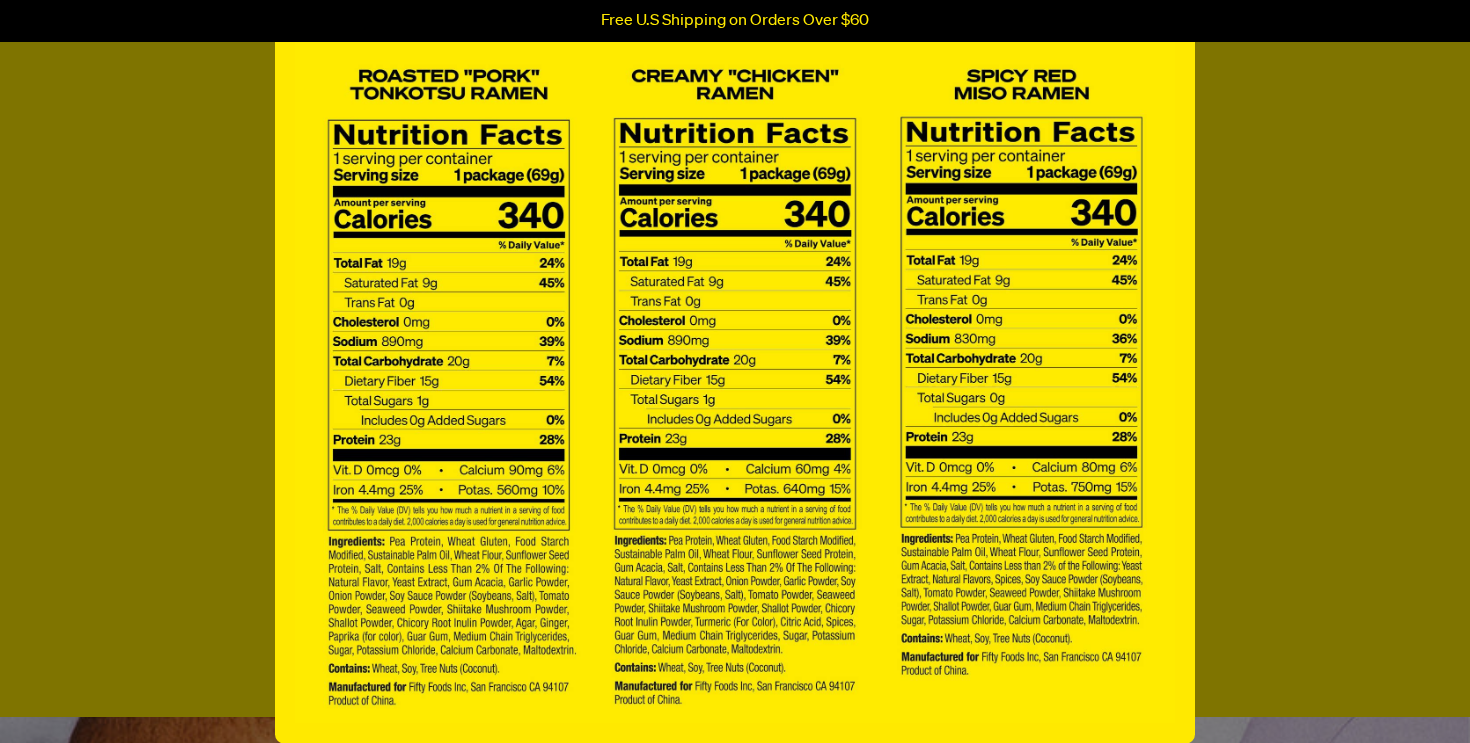 click on "×" at bounding box center [735, 371] 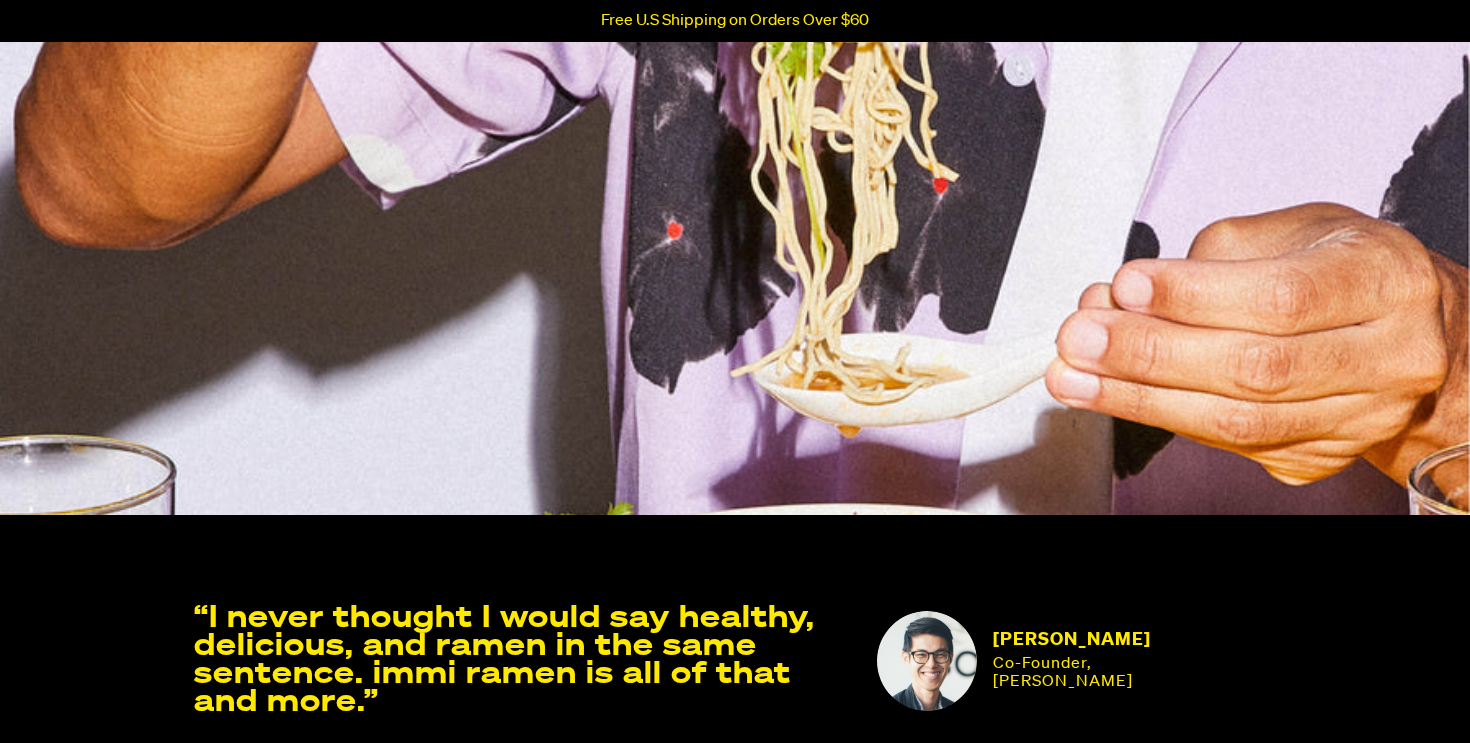 scroll, scrollTop: 5789, scrollLeft: 0, axis: vertical 